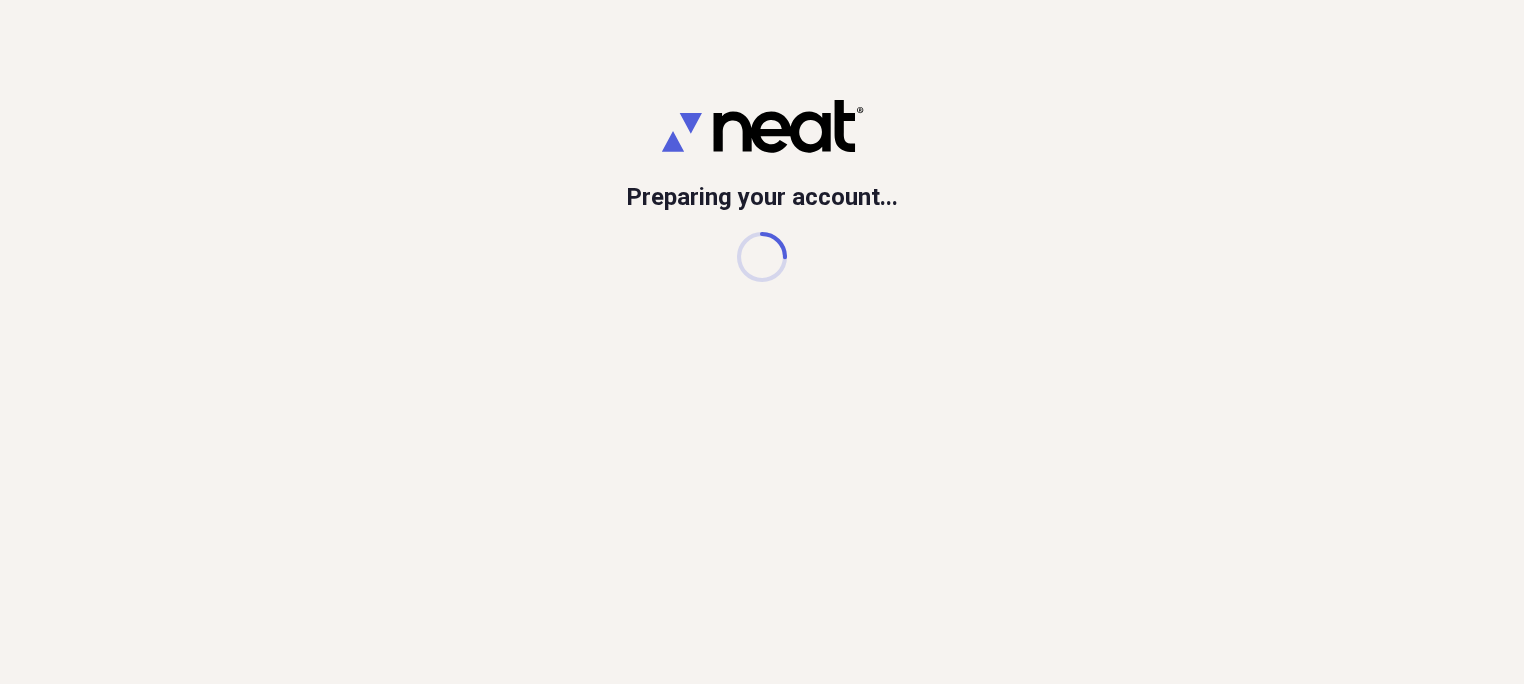 scroll, scrollTop: 0, scrollLeft: 0, axis: both 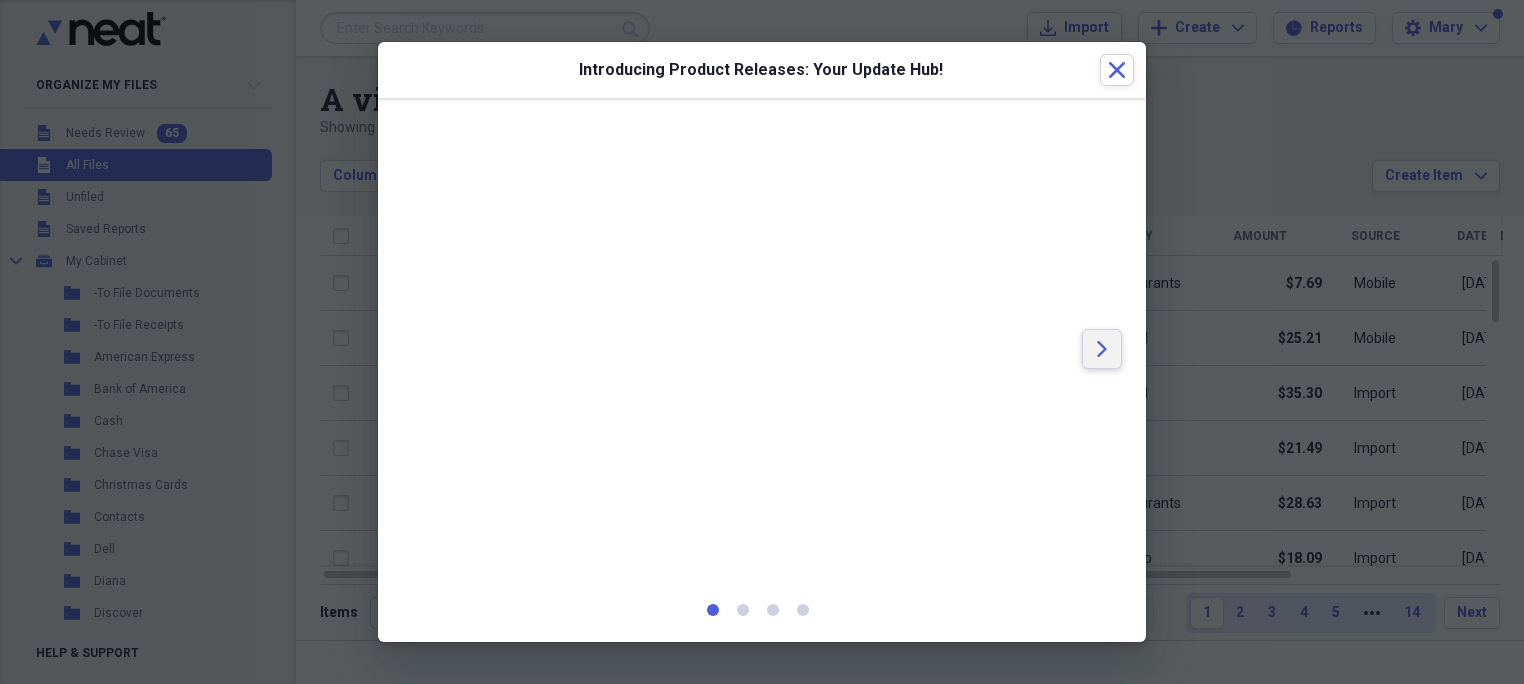 click on "Arrow" at bounding box center (1102, 349) 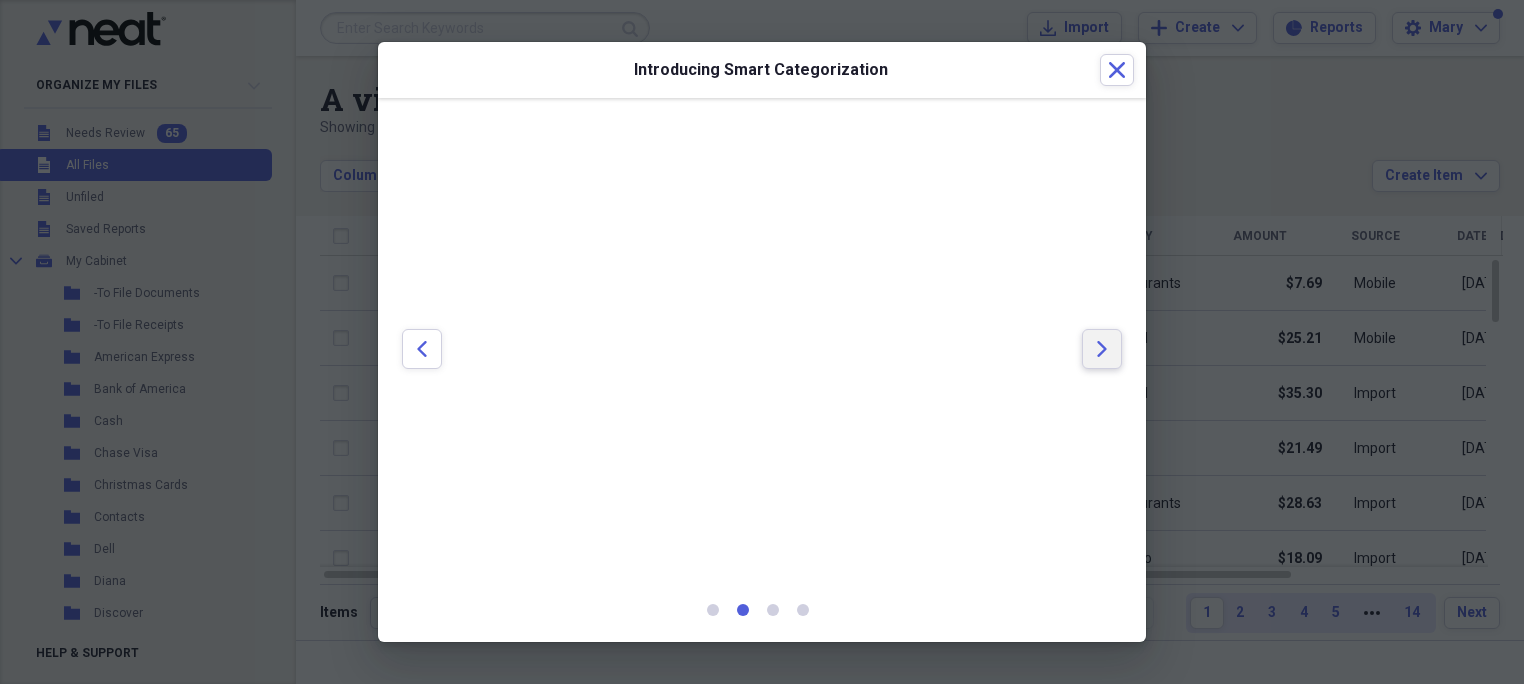 click on "Arrow" at bounding box center [1102, 349] 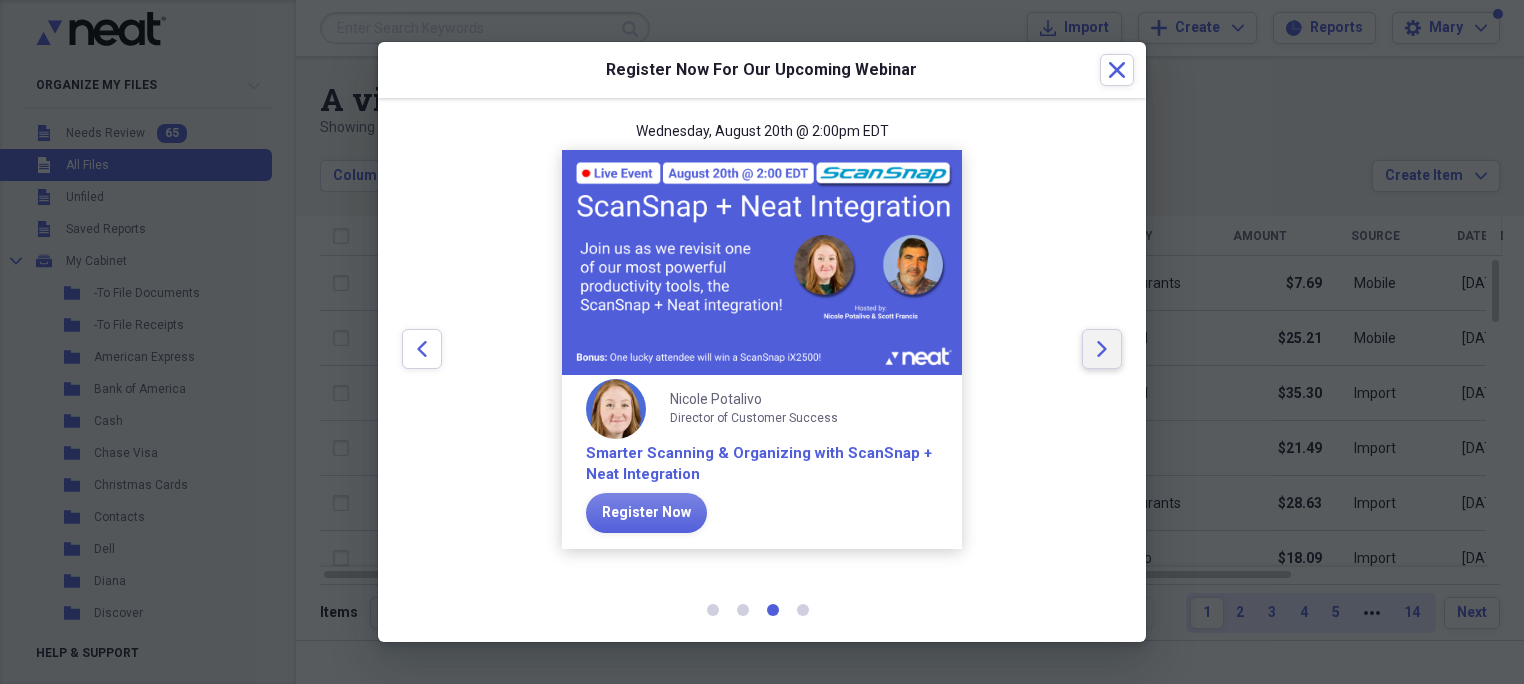click on "Arrow" at bounding box center (1102, 349) 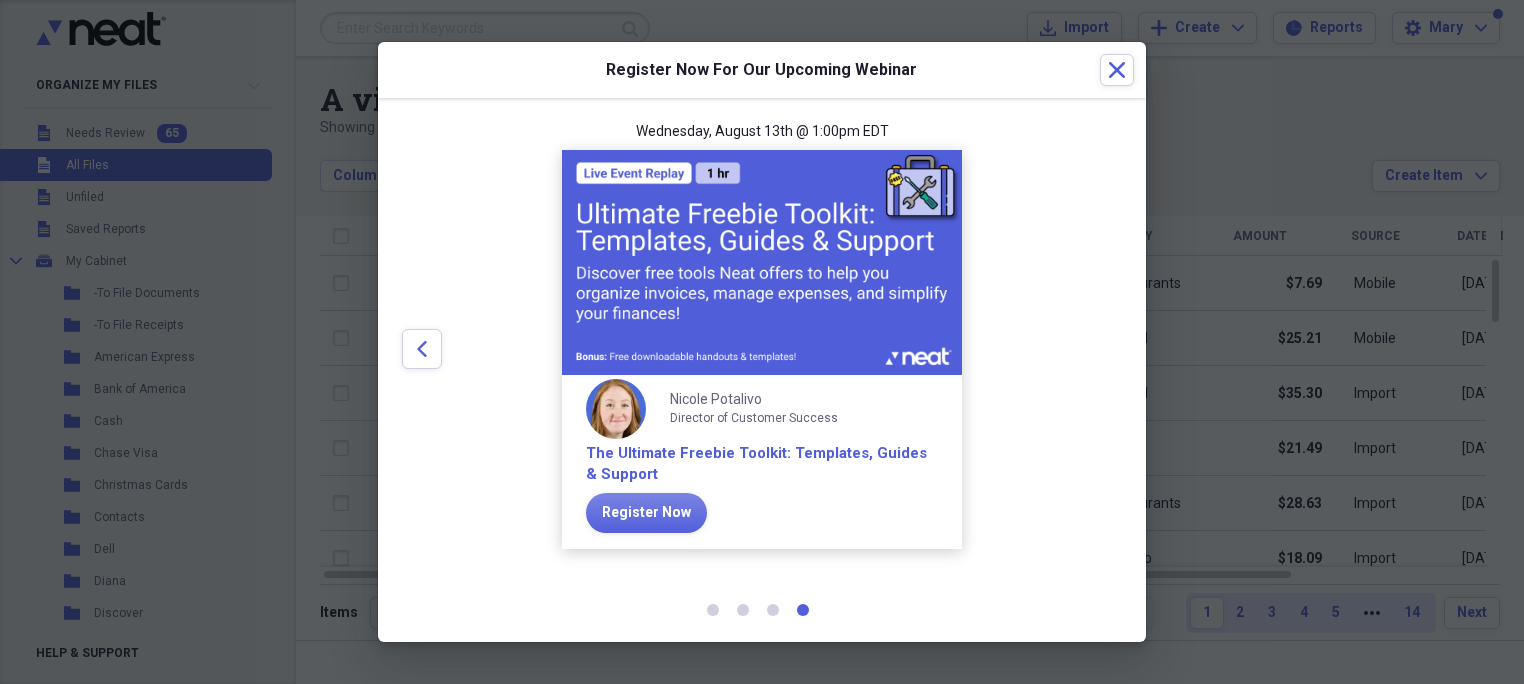 click at bounding box center [1102, 349] 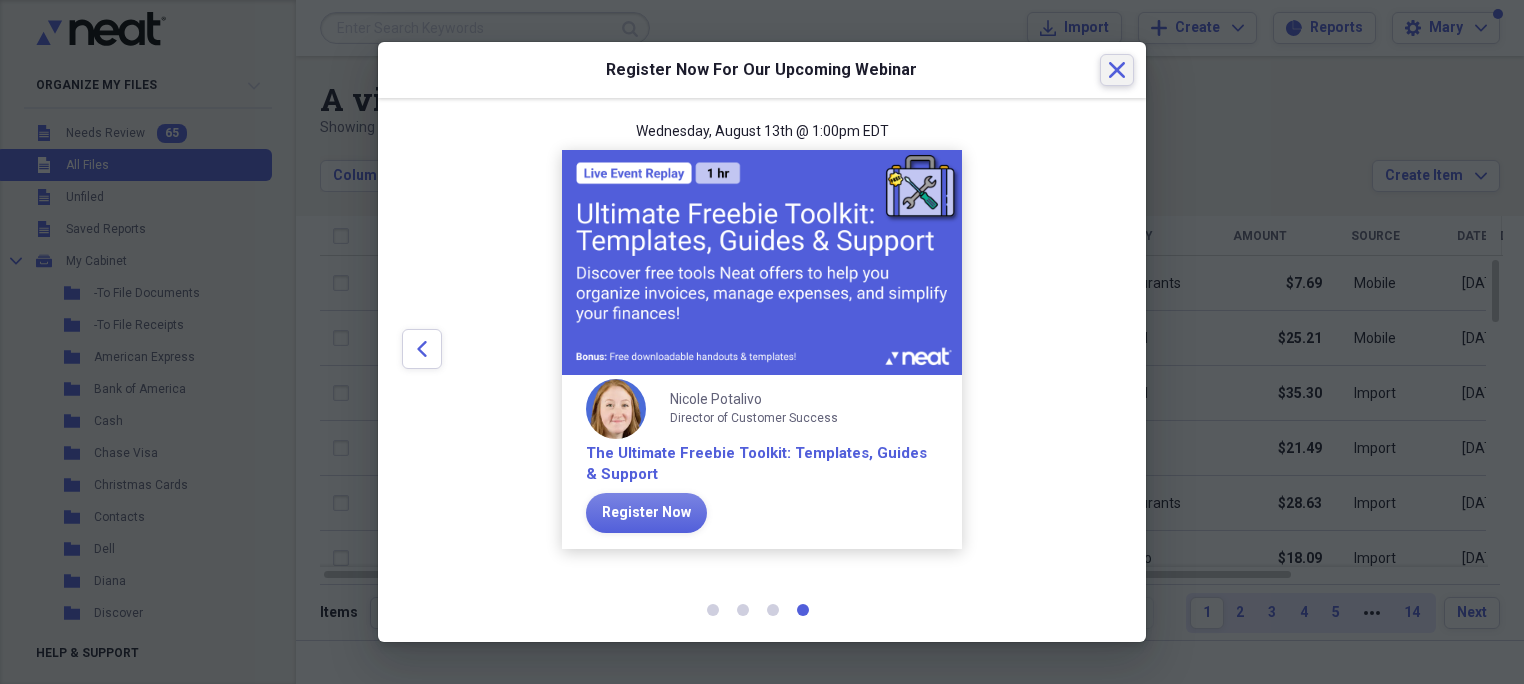 click on "Close" at bounding box center (1117, 70) 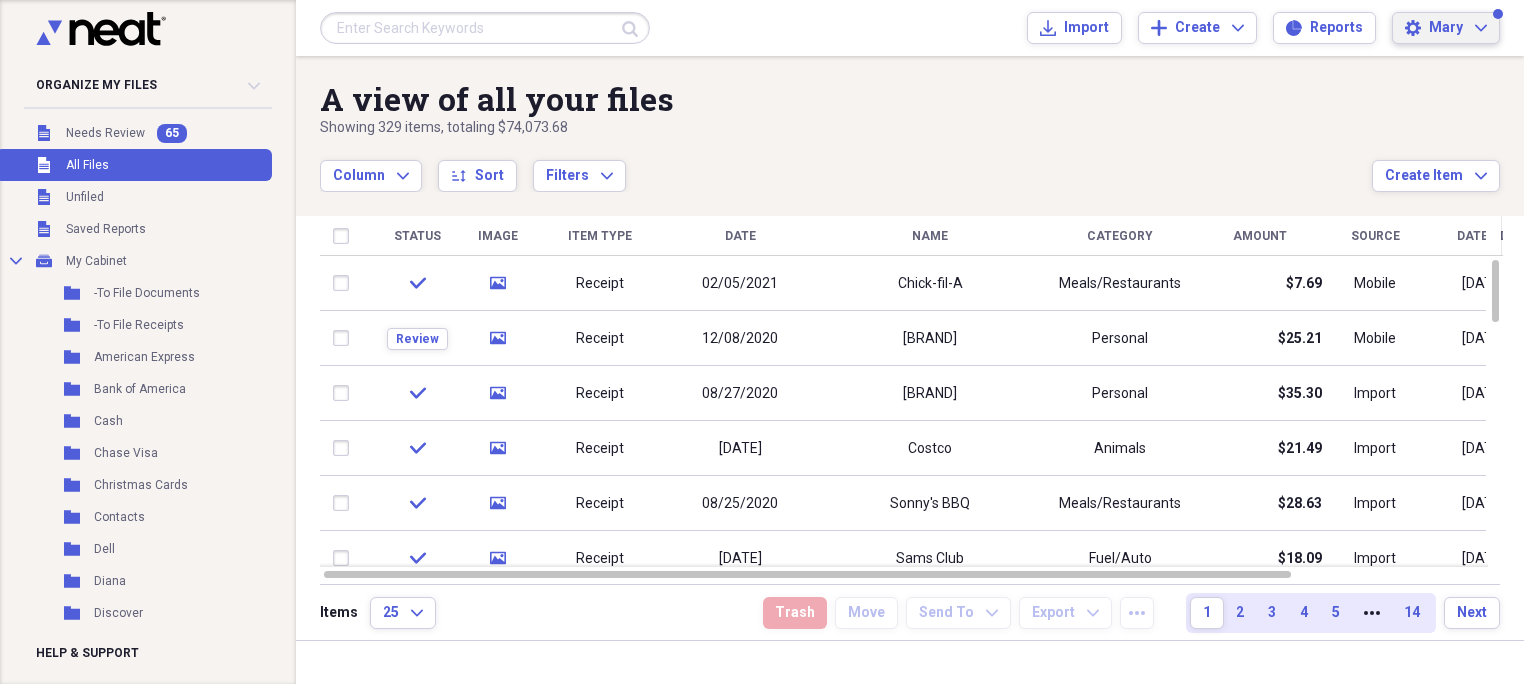 click on "Expand" 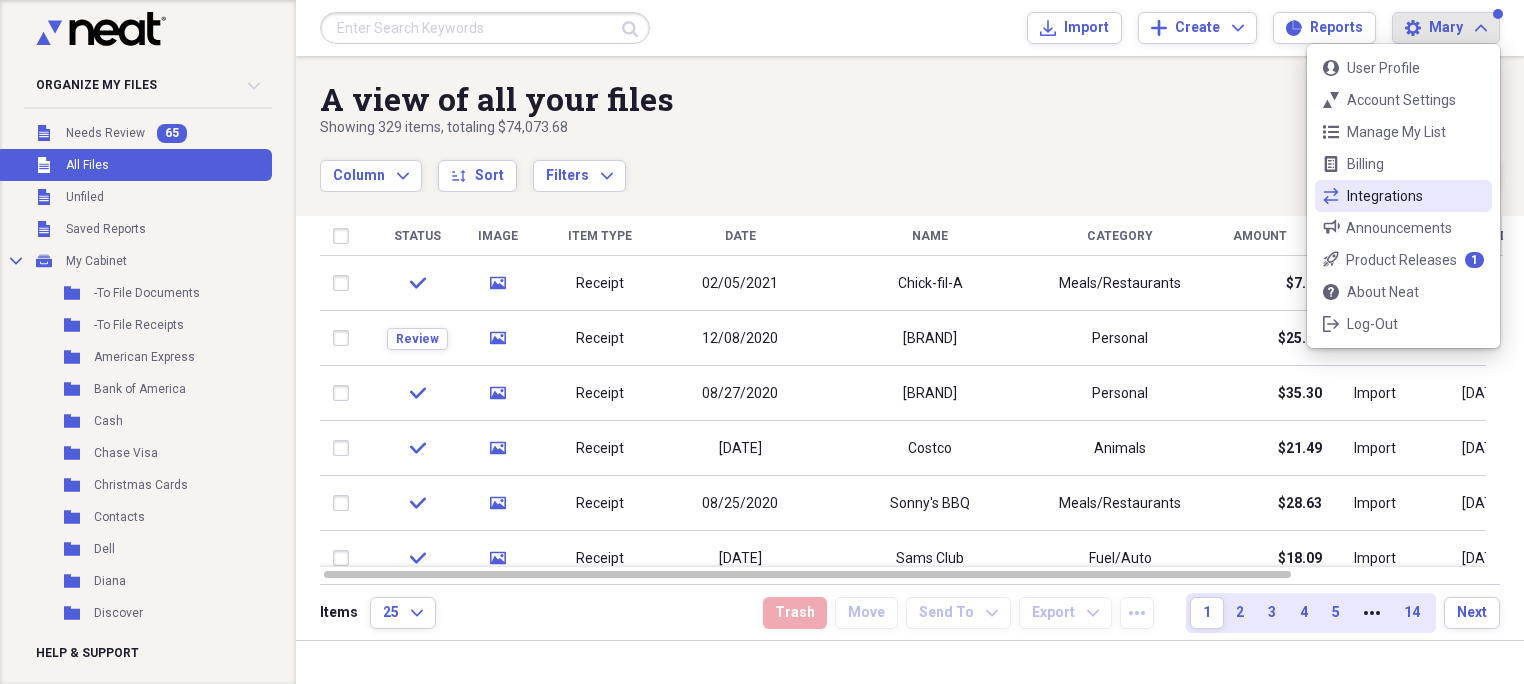click on "Integrations" at bounding box center (1403, 196) 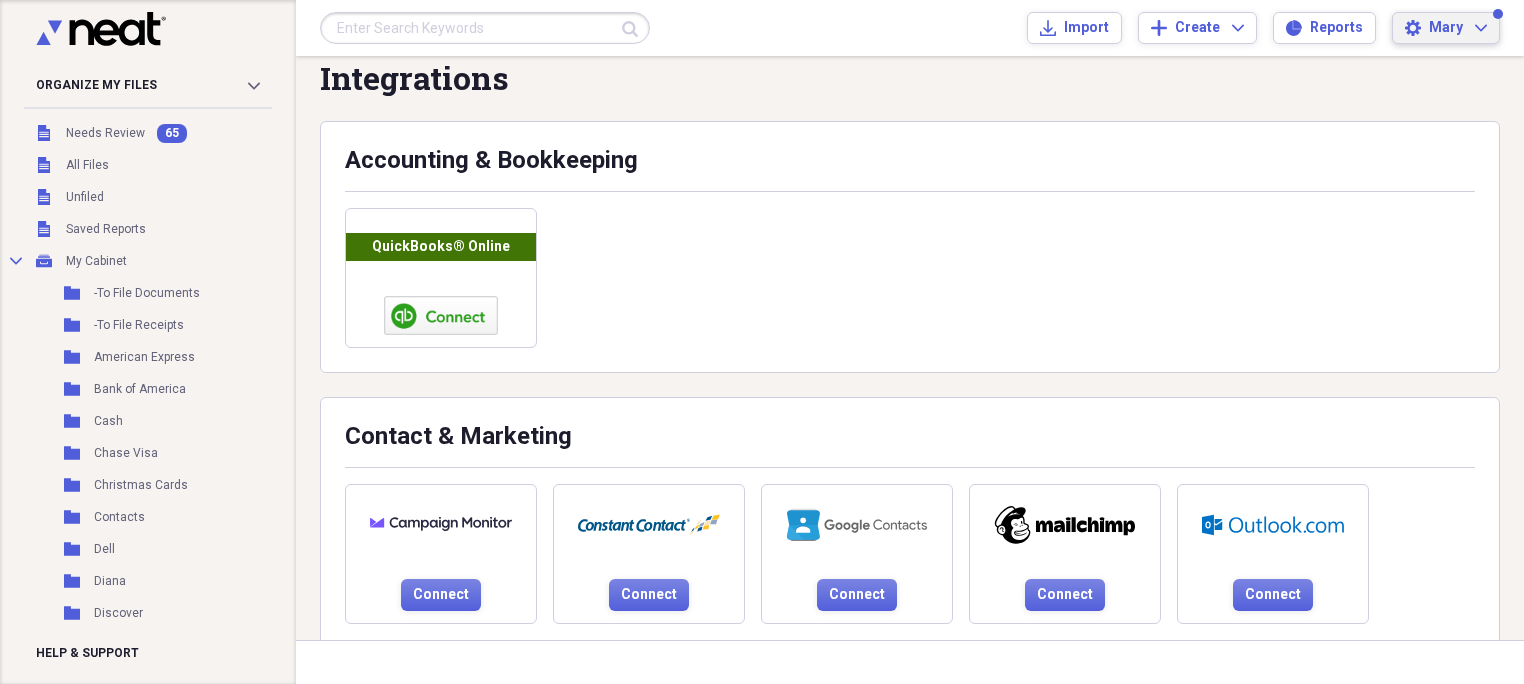 scroll, scrollTop: 0, scrollLeft: 0, axis: both 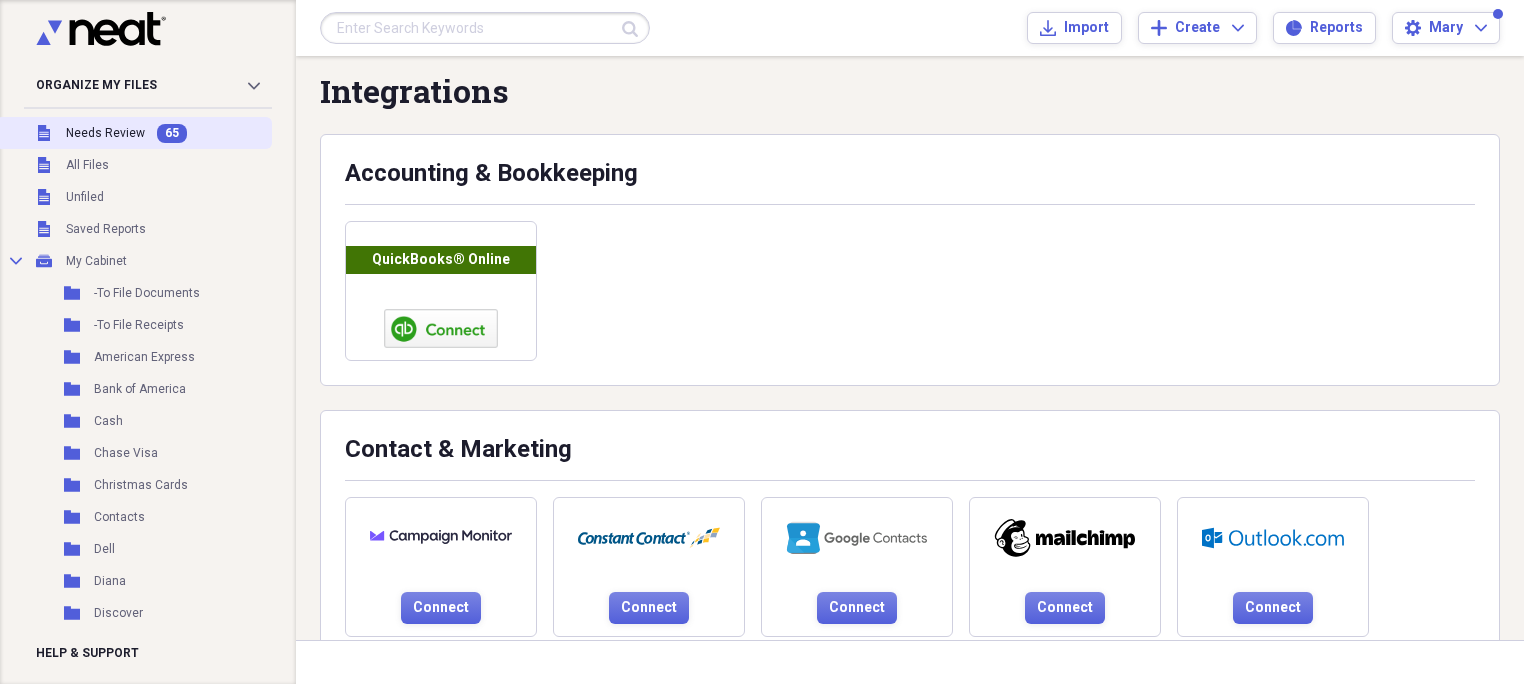 click on "Needs Review" at bounding box center [105, 133] 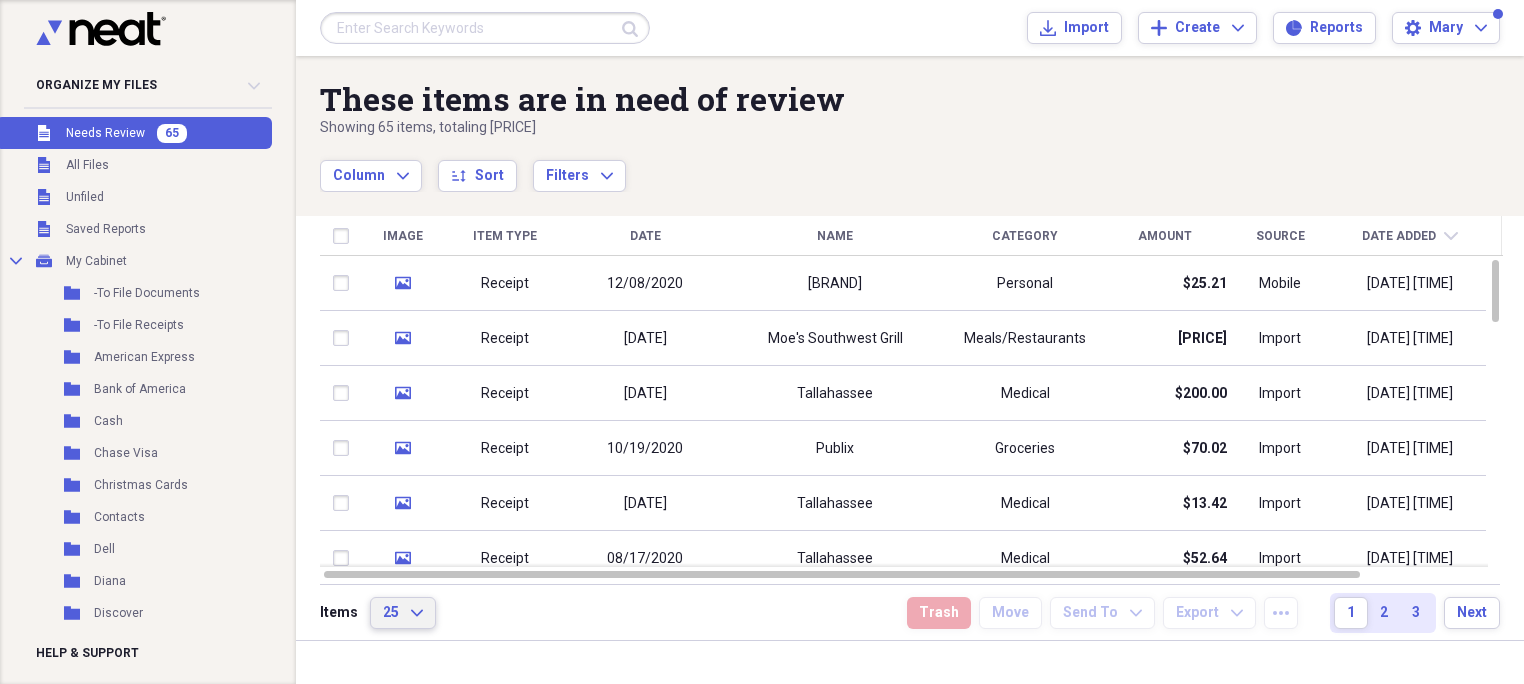 click on "Expand" 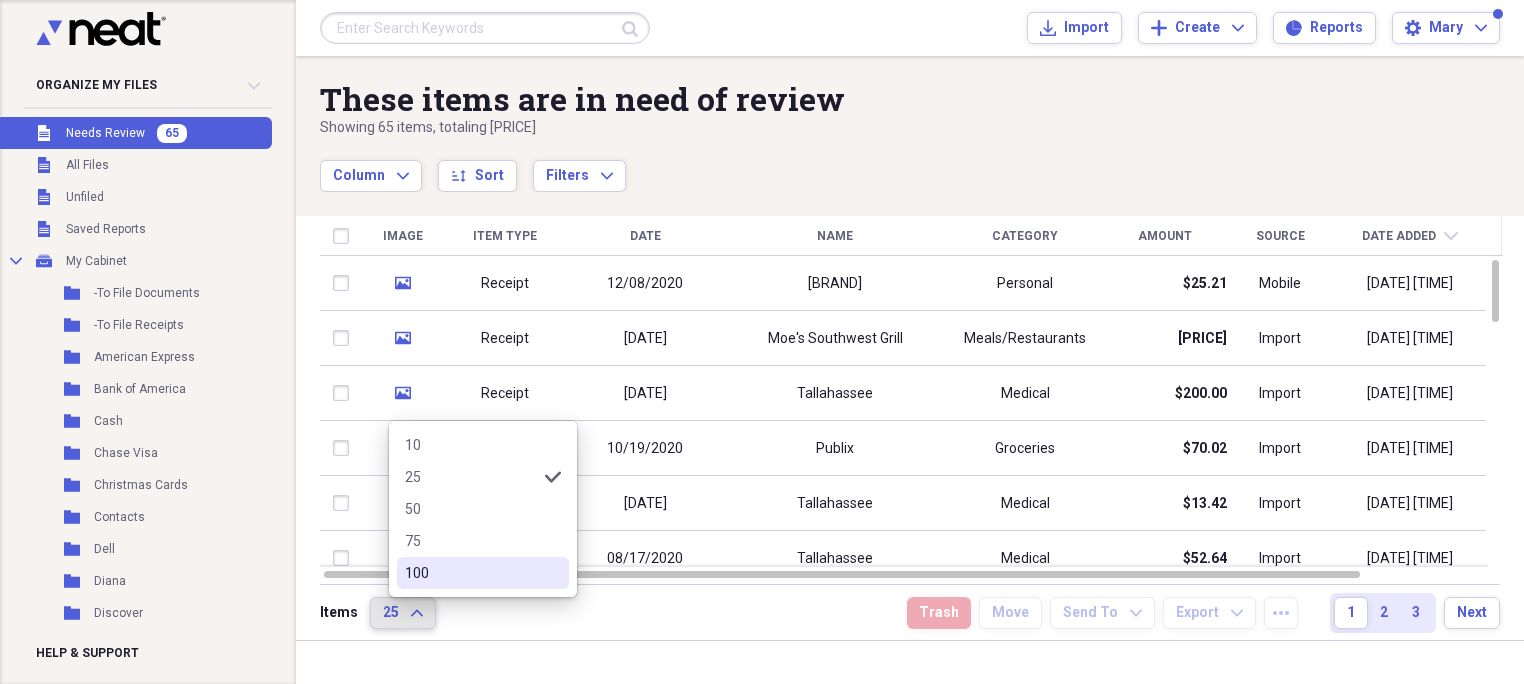 click on "100" at bounding box center (483, 573) 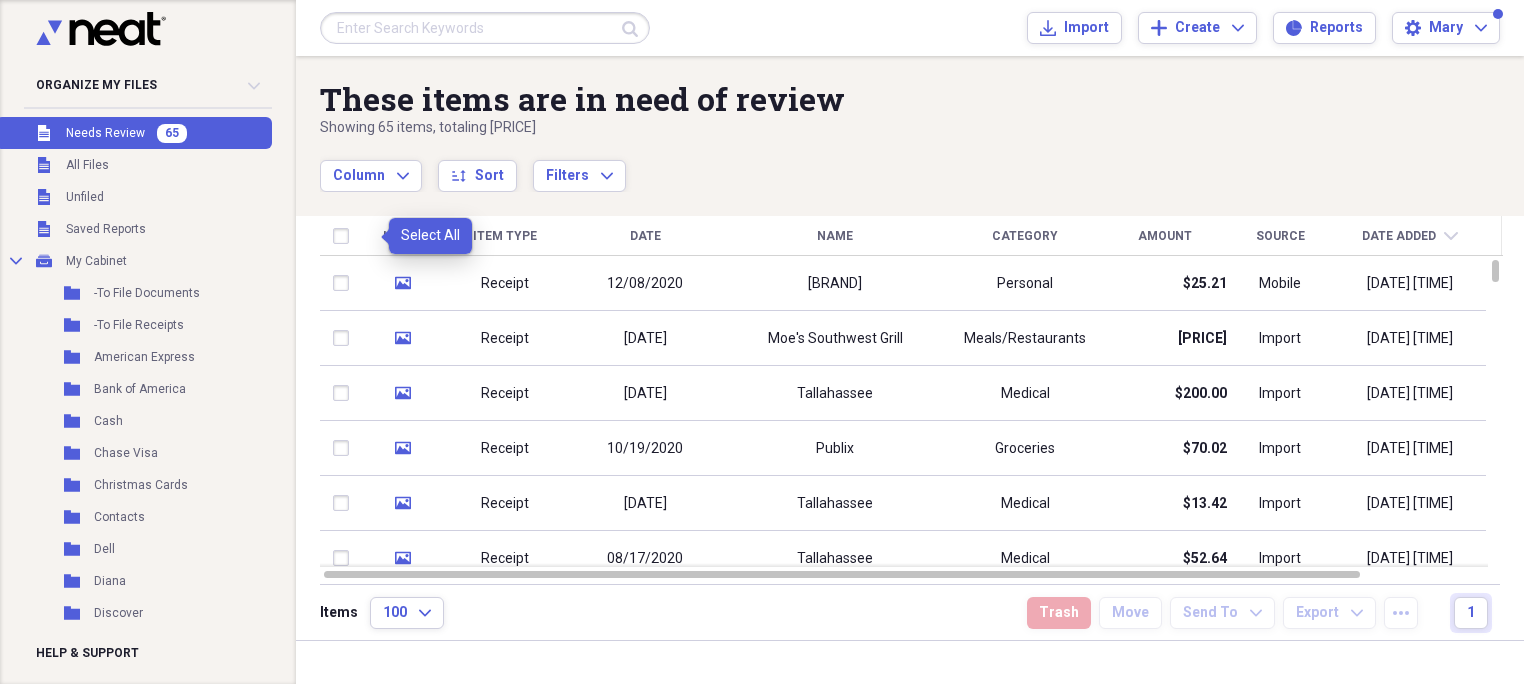 click at bounding box center [345, 236] 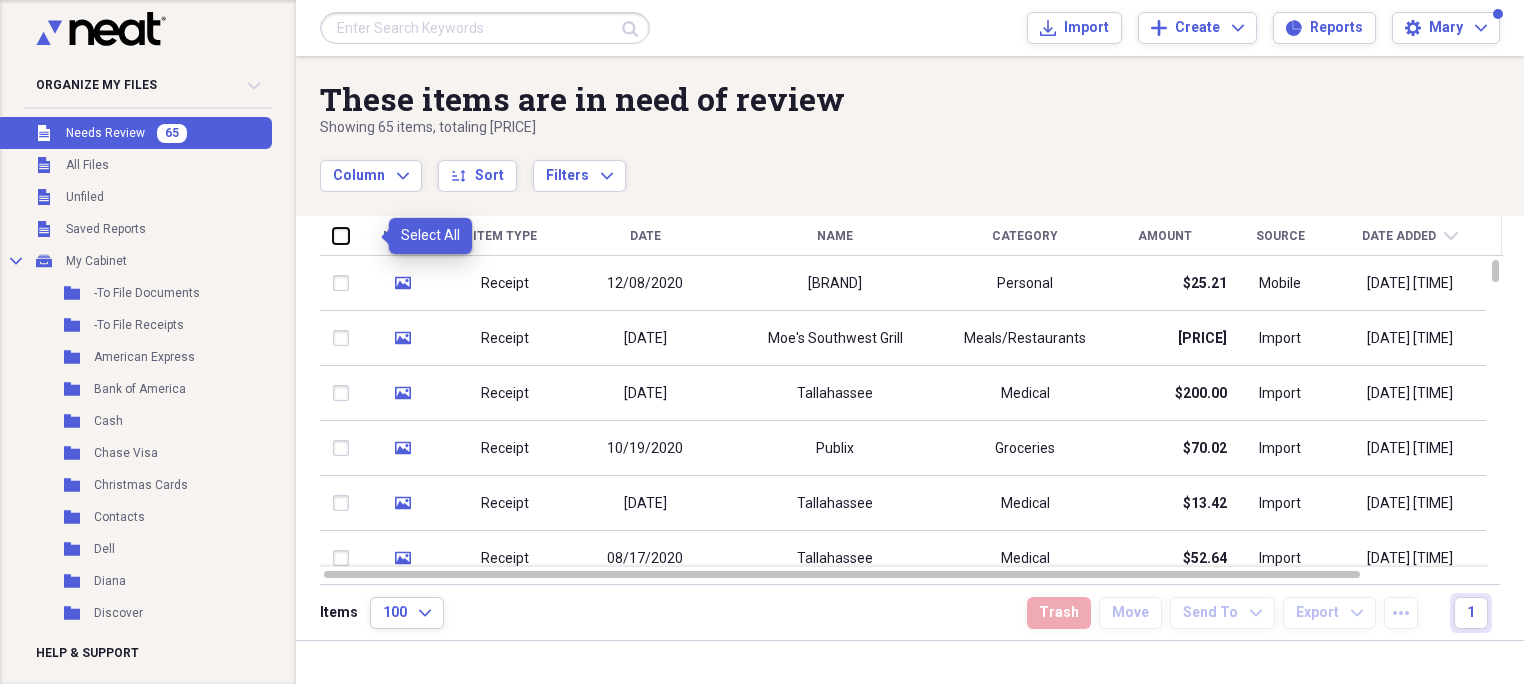 click at bounding box center (333, 235) 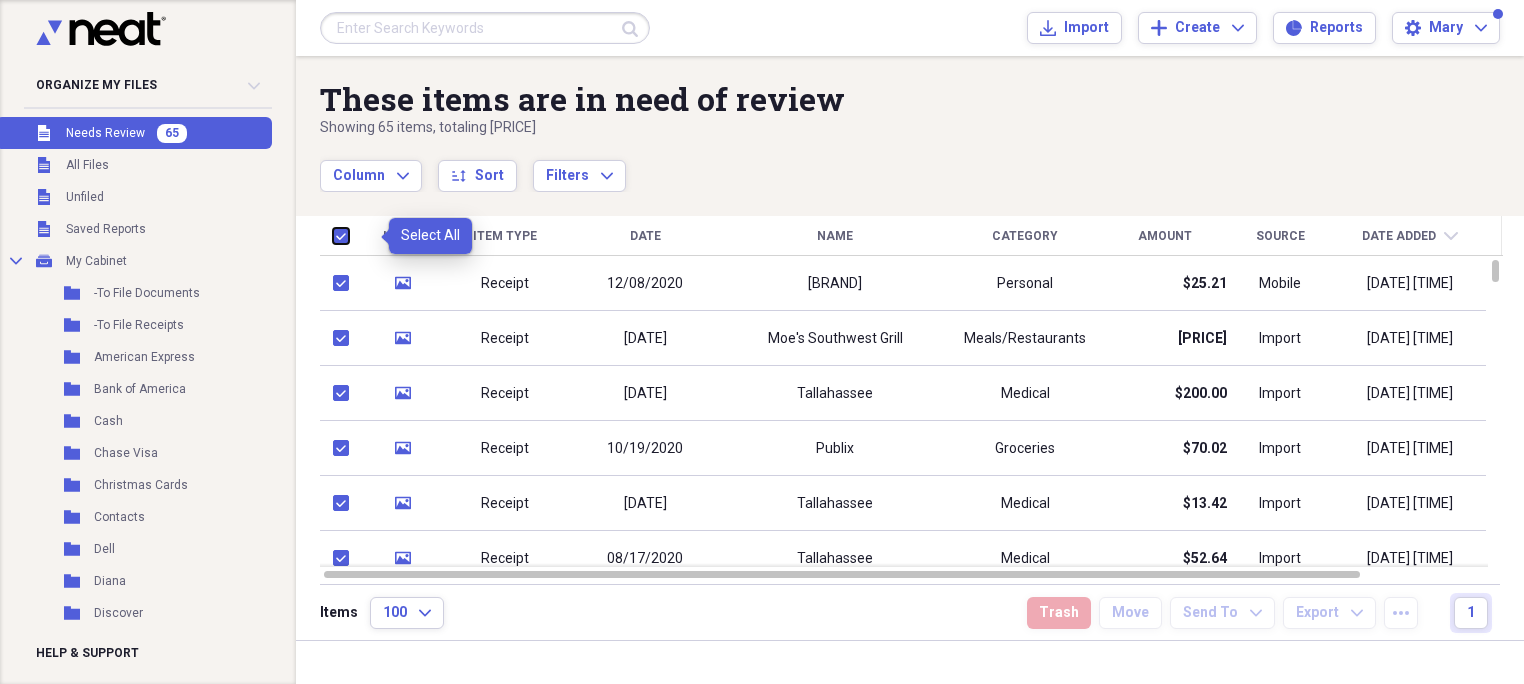 checkbox on "true" 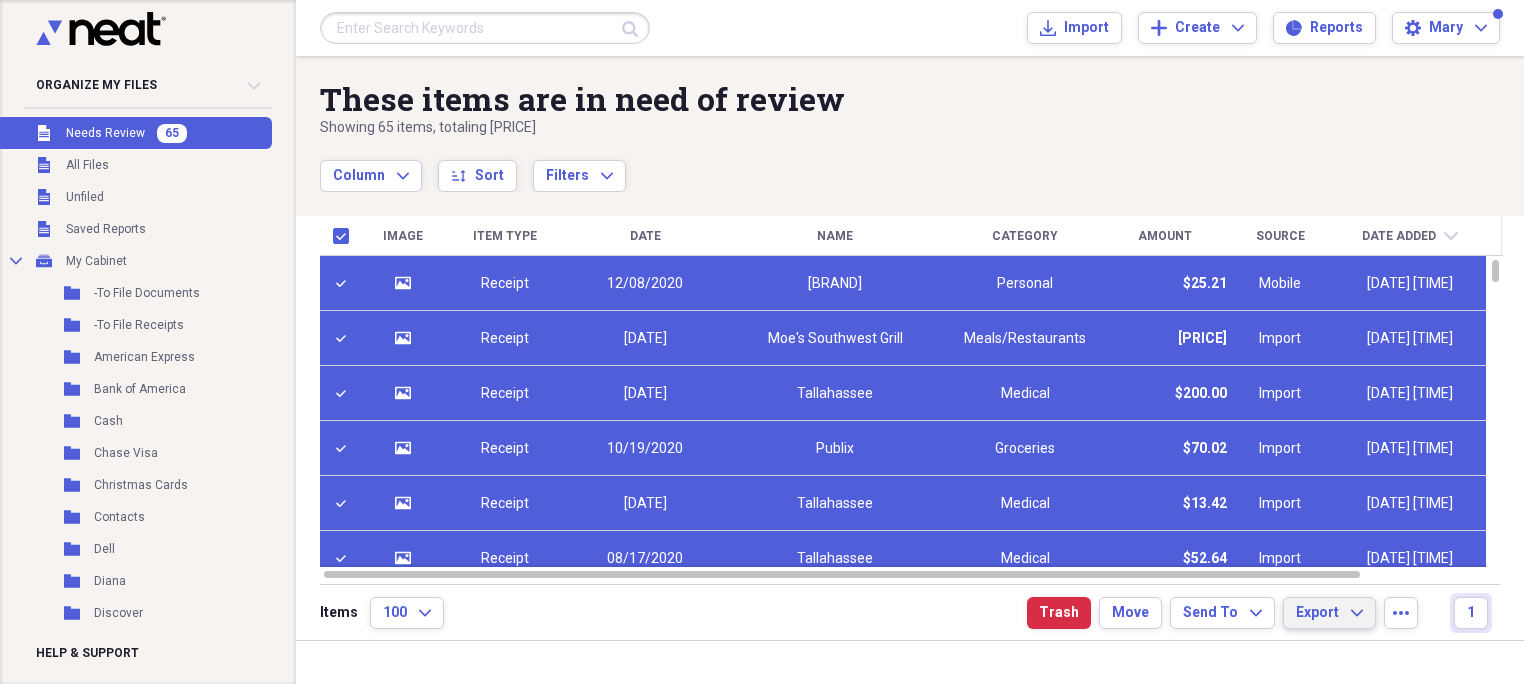 click on "Export Expand" at bounding box center (1329, 613) 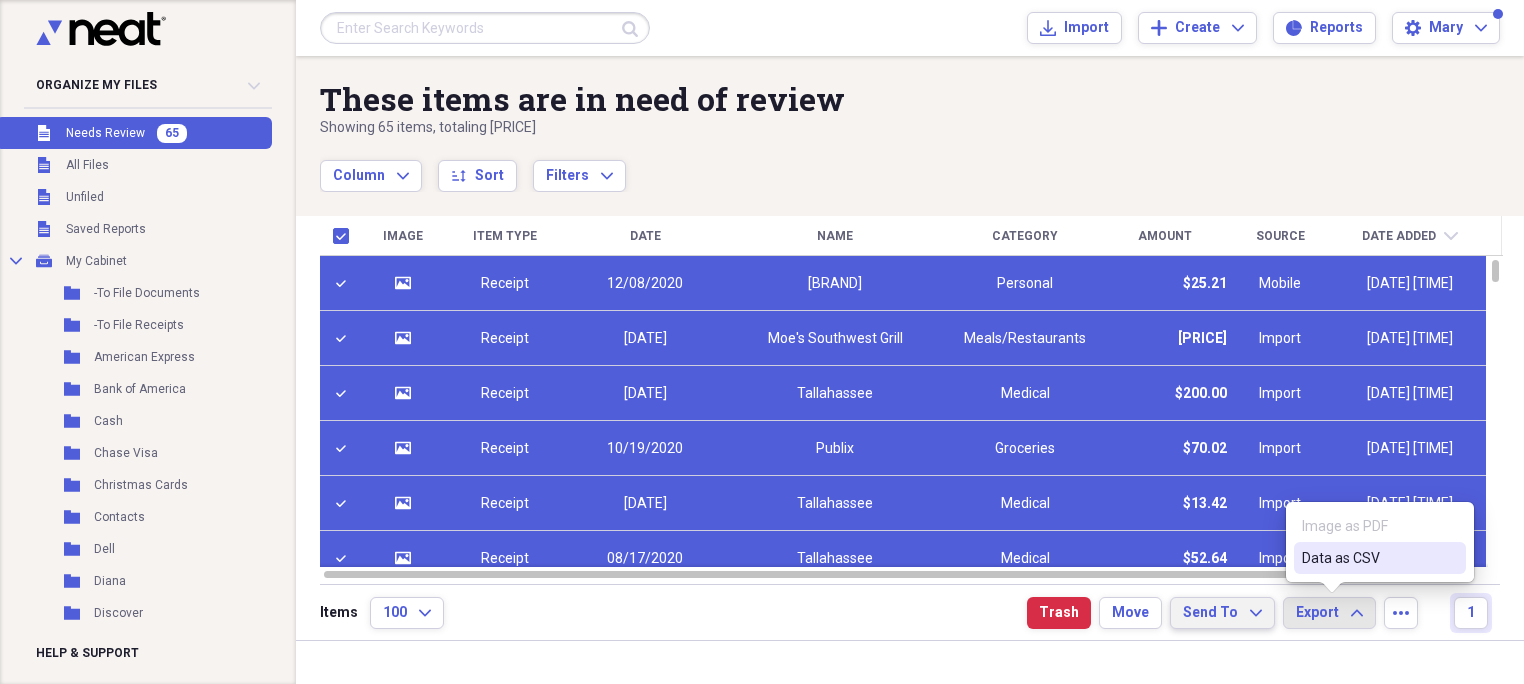 click on "Send To Expand" at bounding box center (1222, 613) 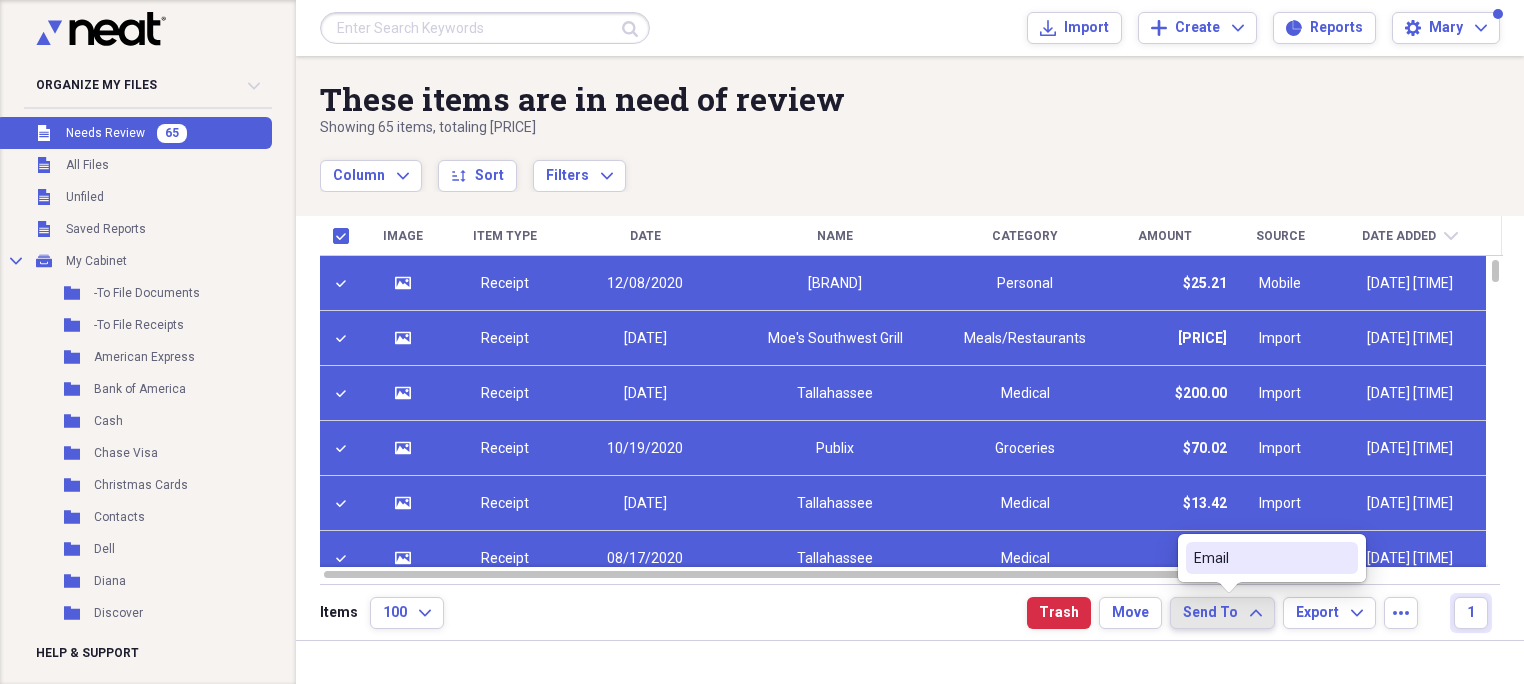 click on "Items 100 Expand Trash Move Send To Expand Export Expand more 1" at bounding box center (910, 612) 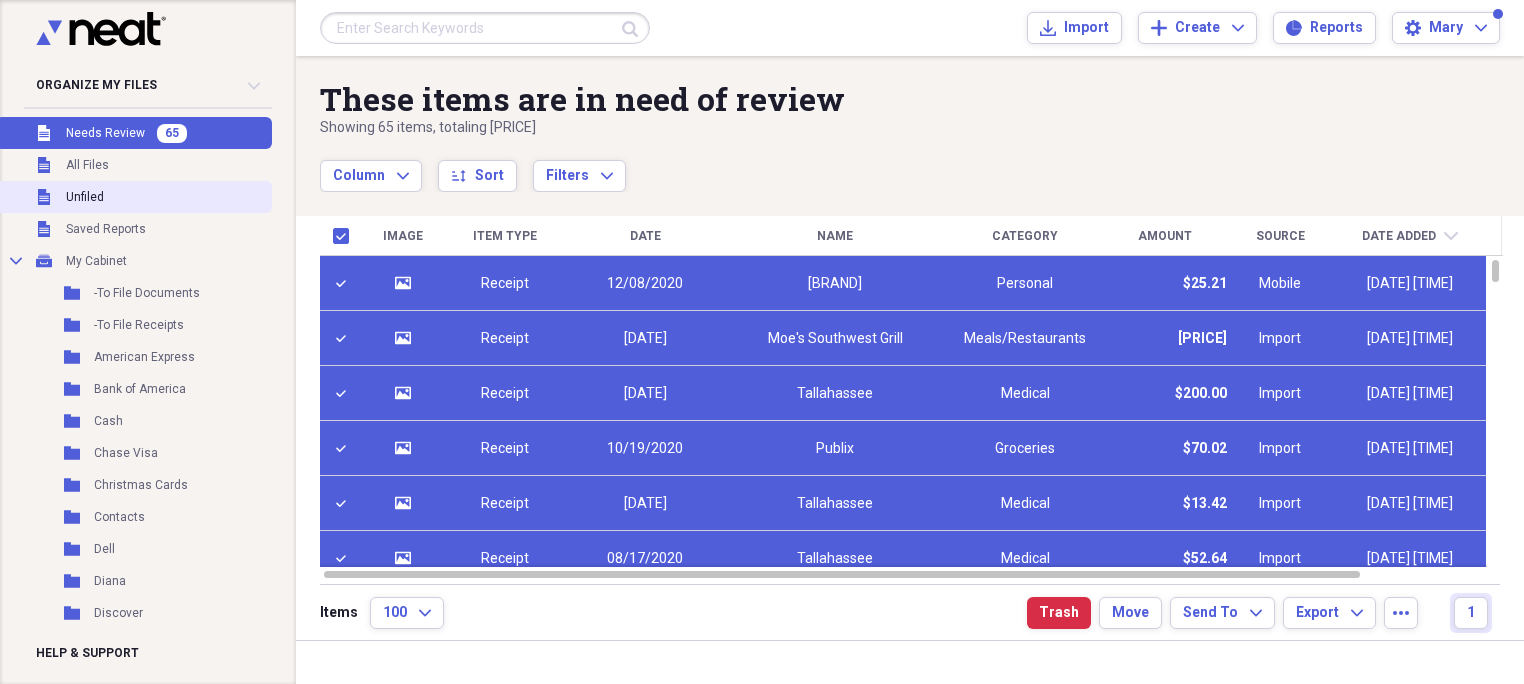 click on "Unfiled Unfiled" at bounding box center [134, 197] 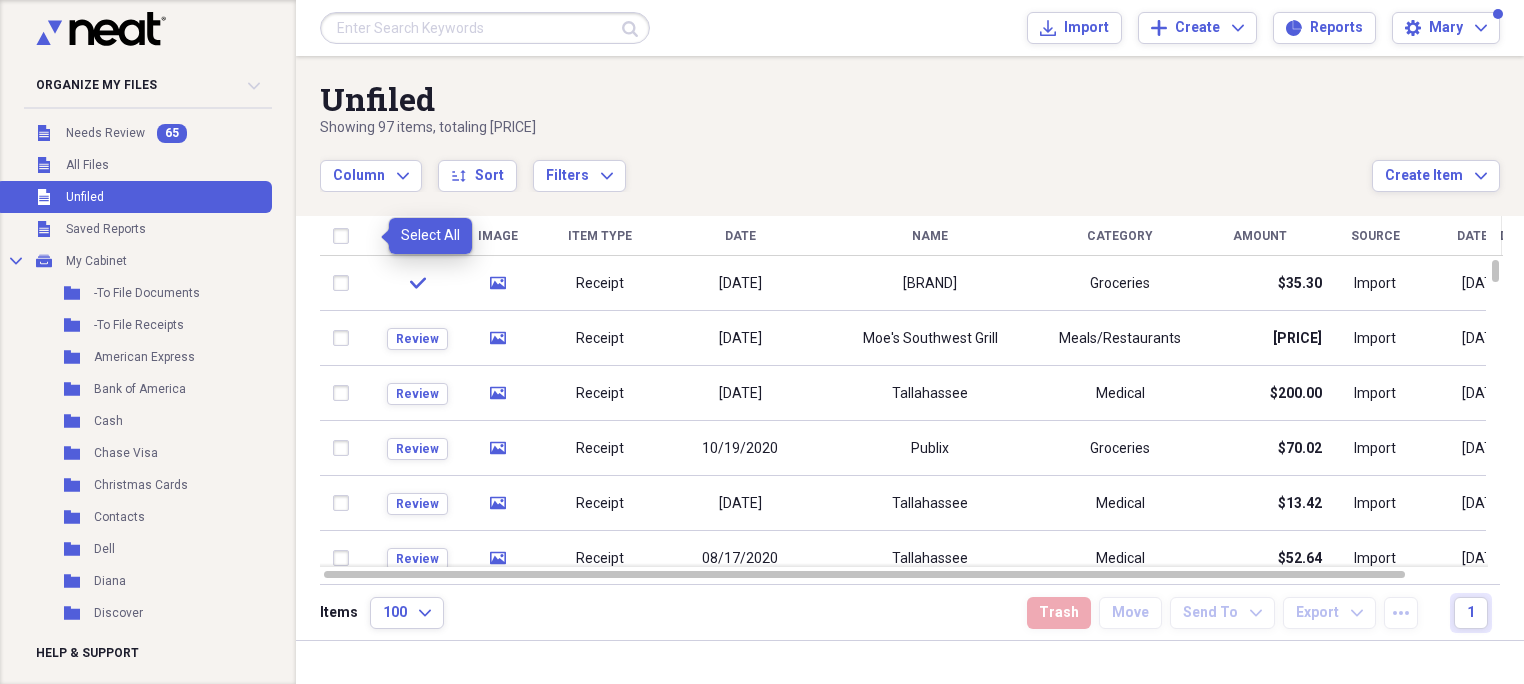 click at bounding box center (345, 236) 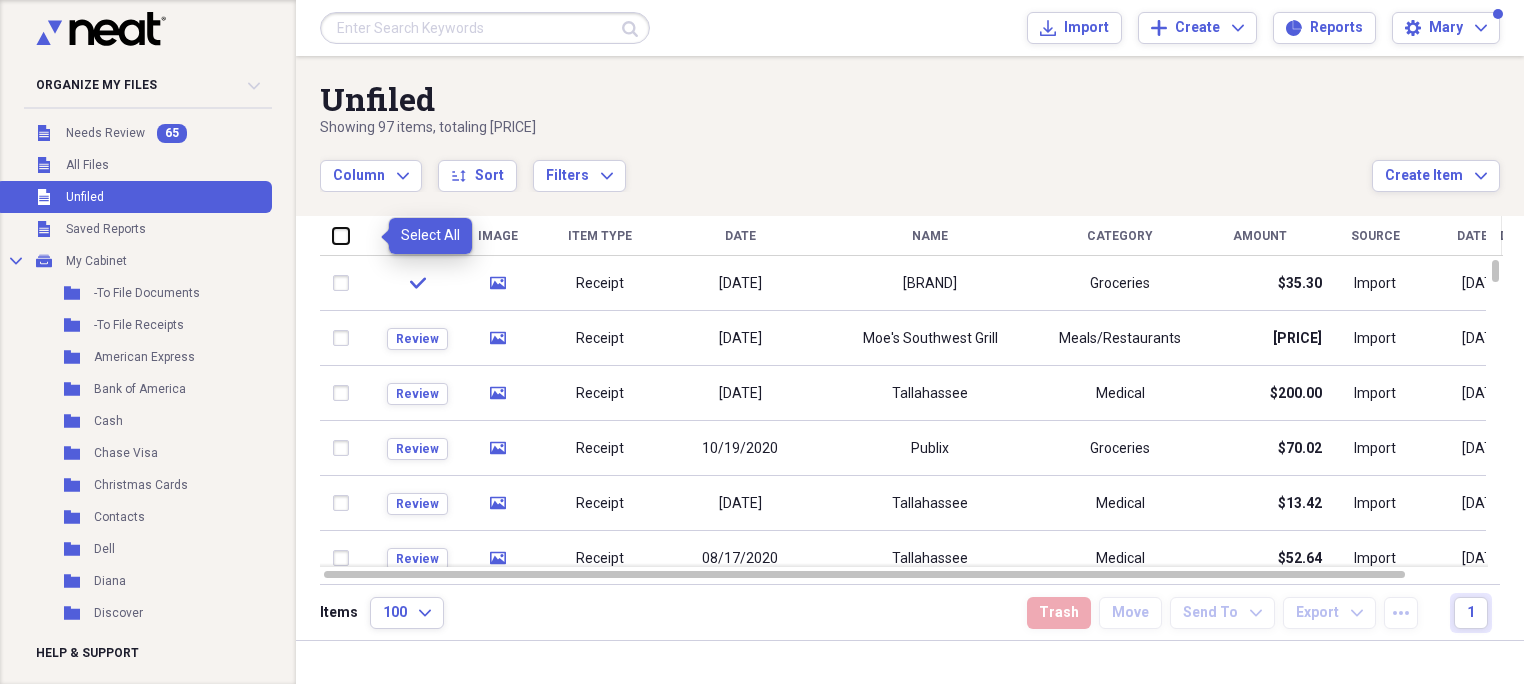 click at bounding box center (333, 235) 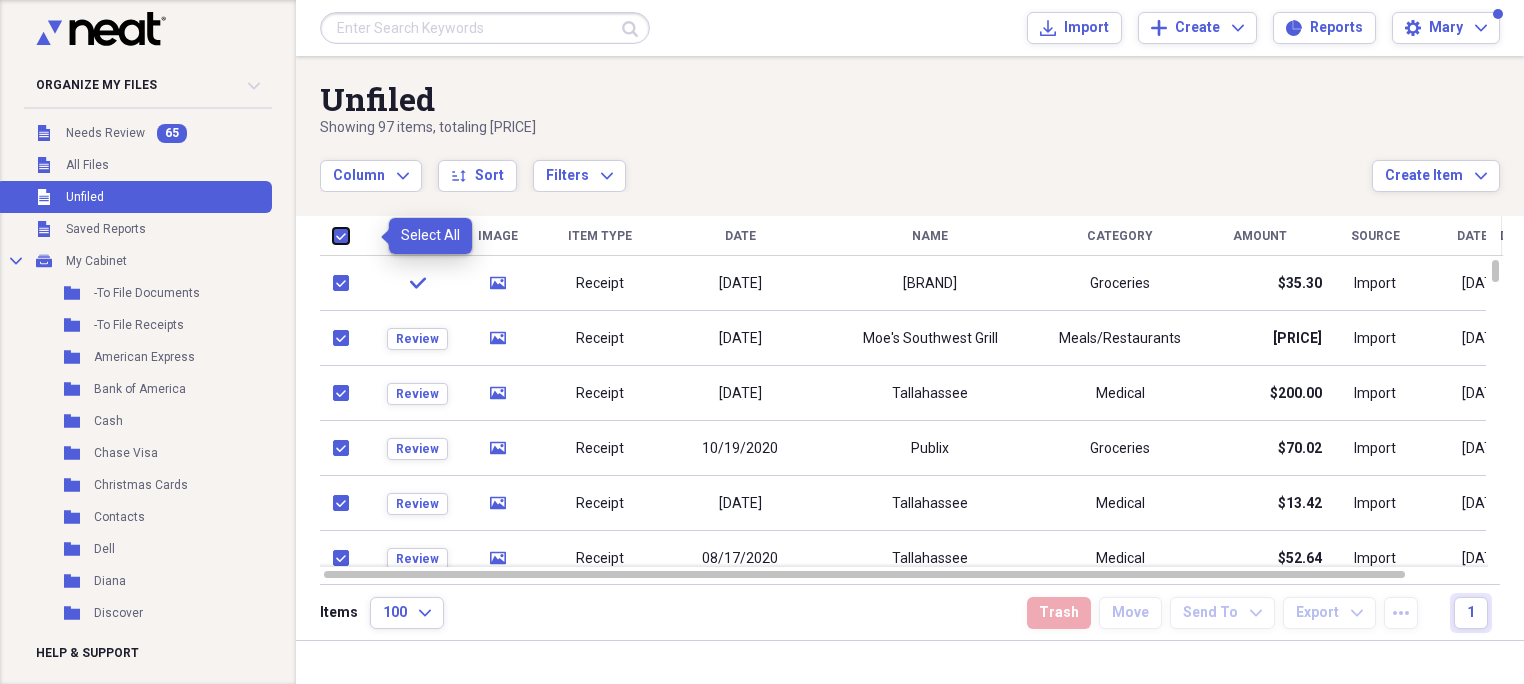 checkbox on "true" 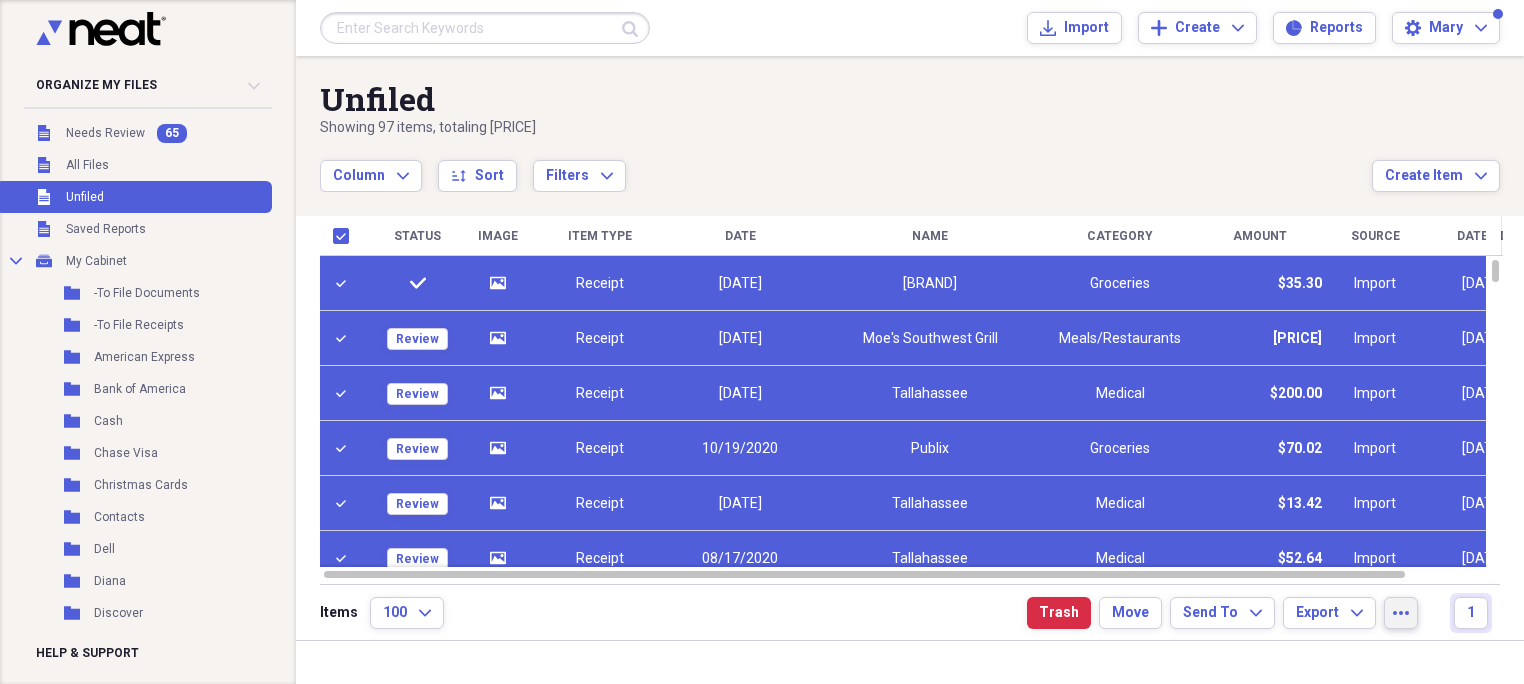 click 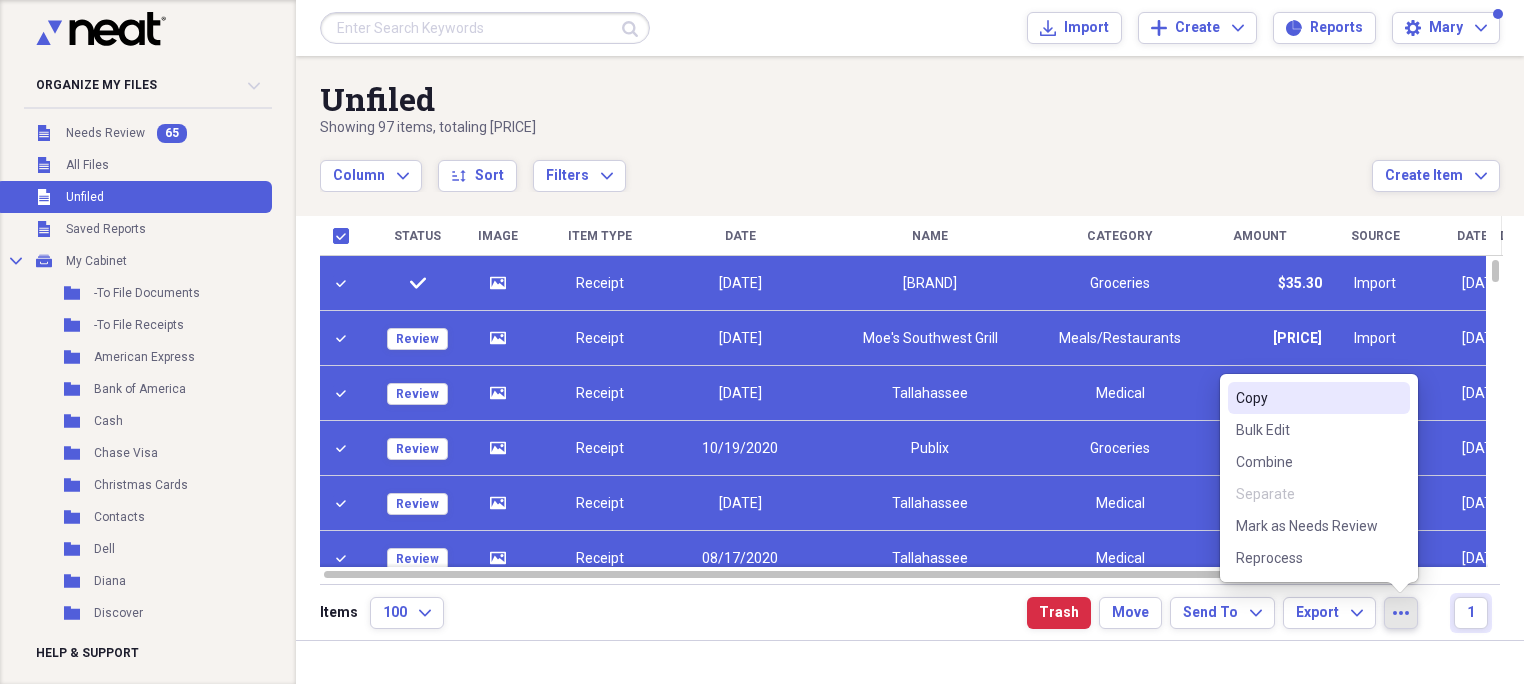click on "Column Expand sort Sort Filters  Expand" at bounding box center (846, 165) 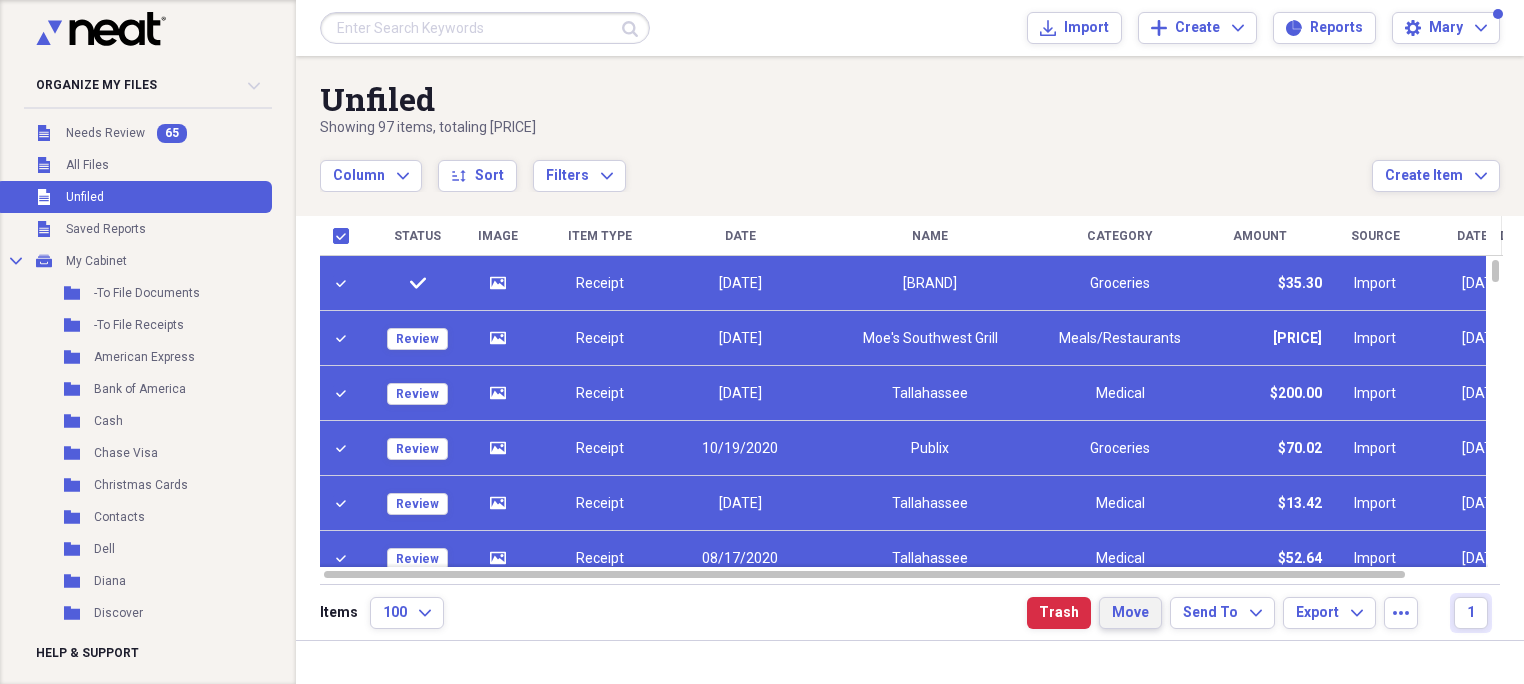 click on "Move" at bounding box center (1130, 613) 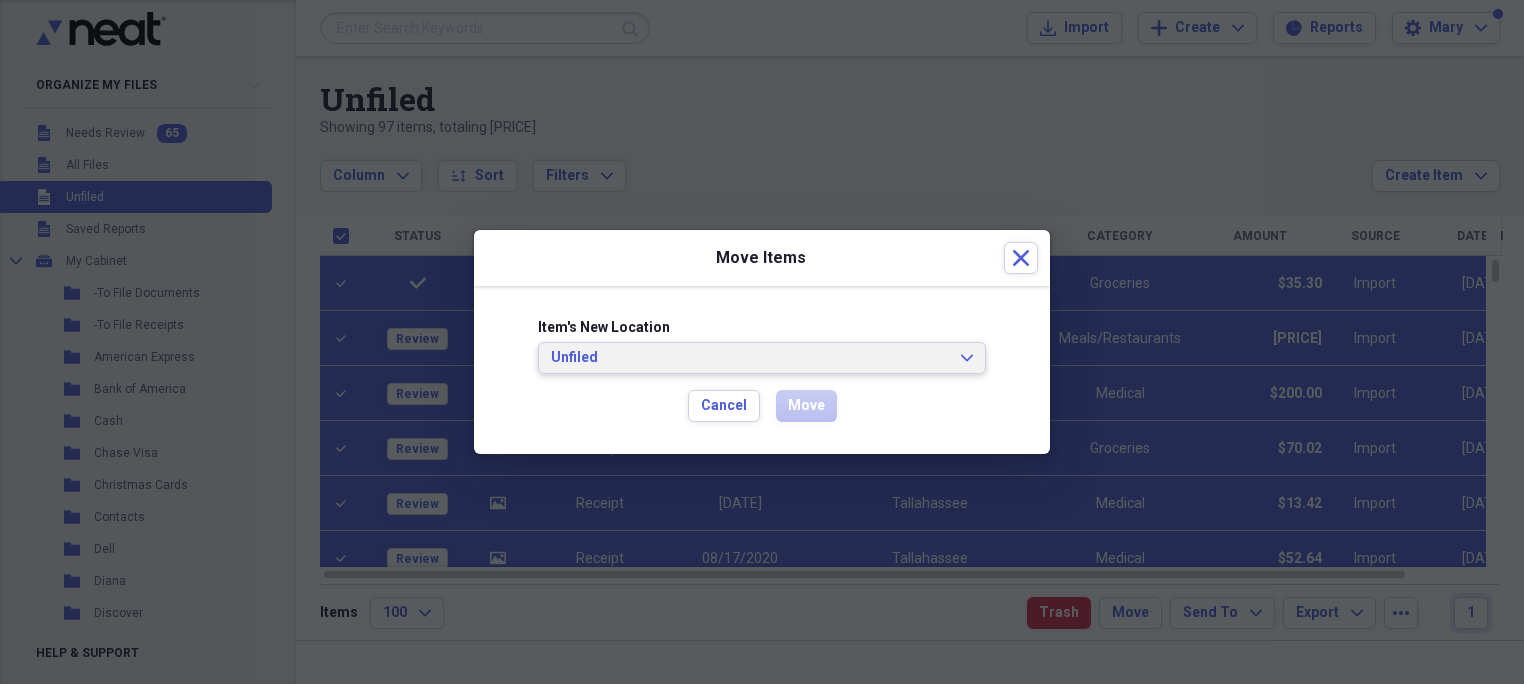 click on "Unfiled Expand" at bounding box center (762, 358) 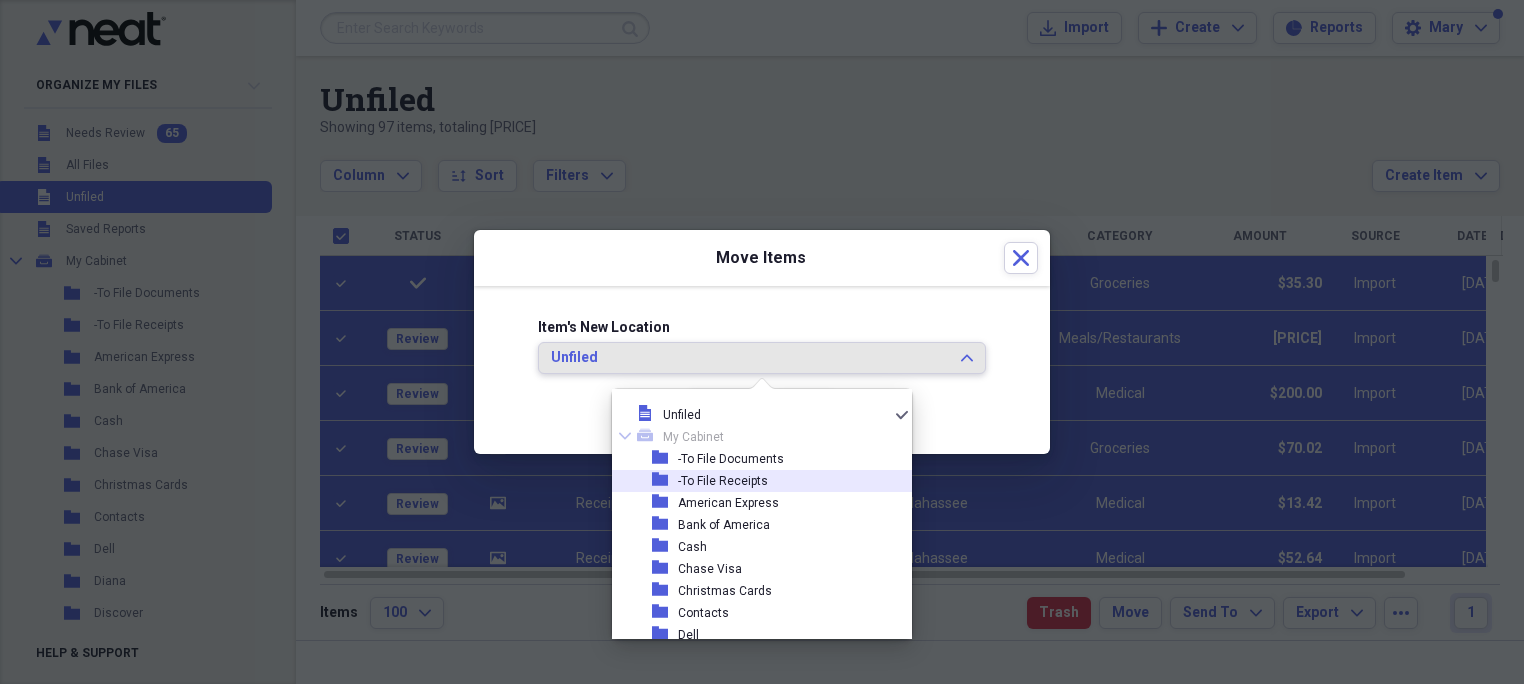 click on "-To File Receipts" at bounding box center [723, 481] 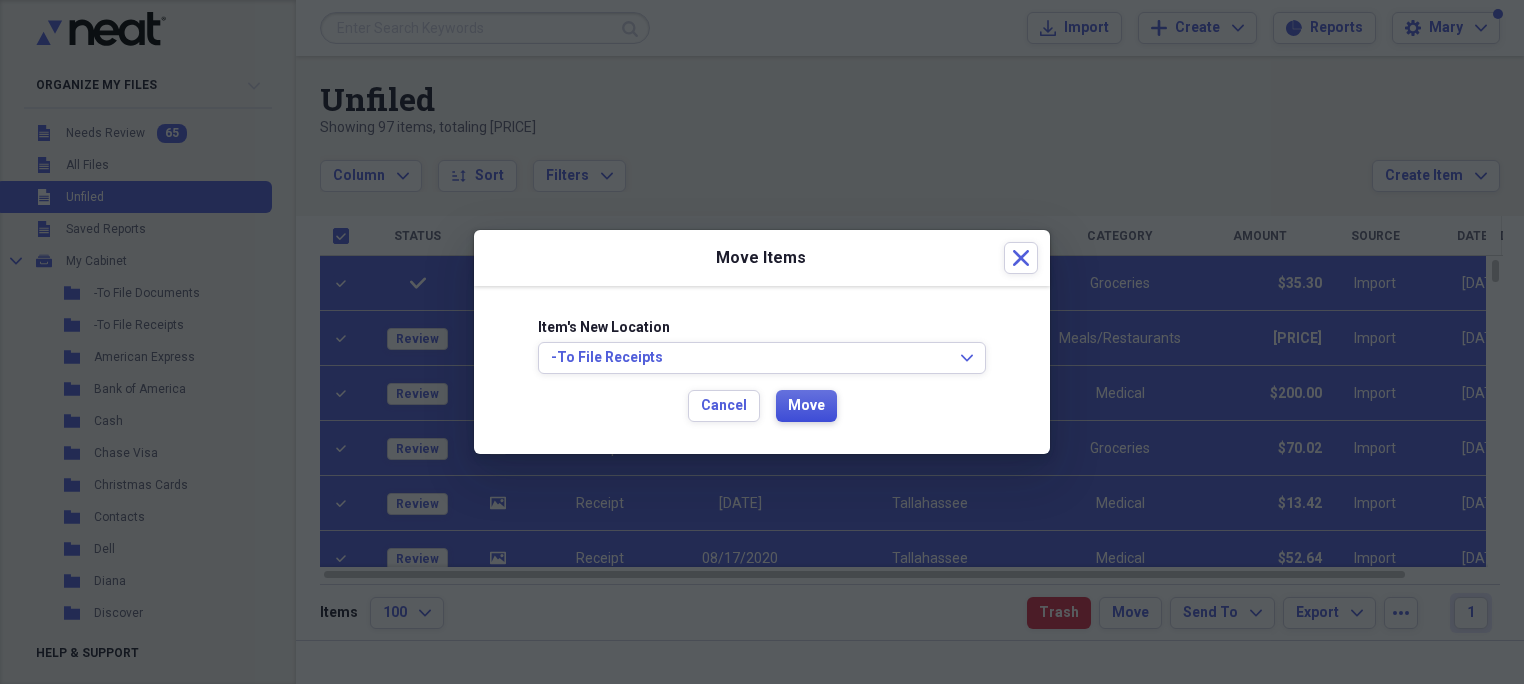 click on "Move" at bounding box center [806, 406] 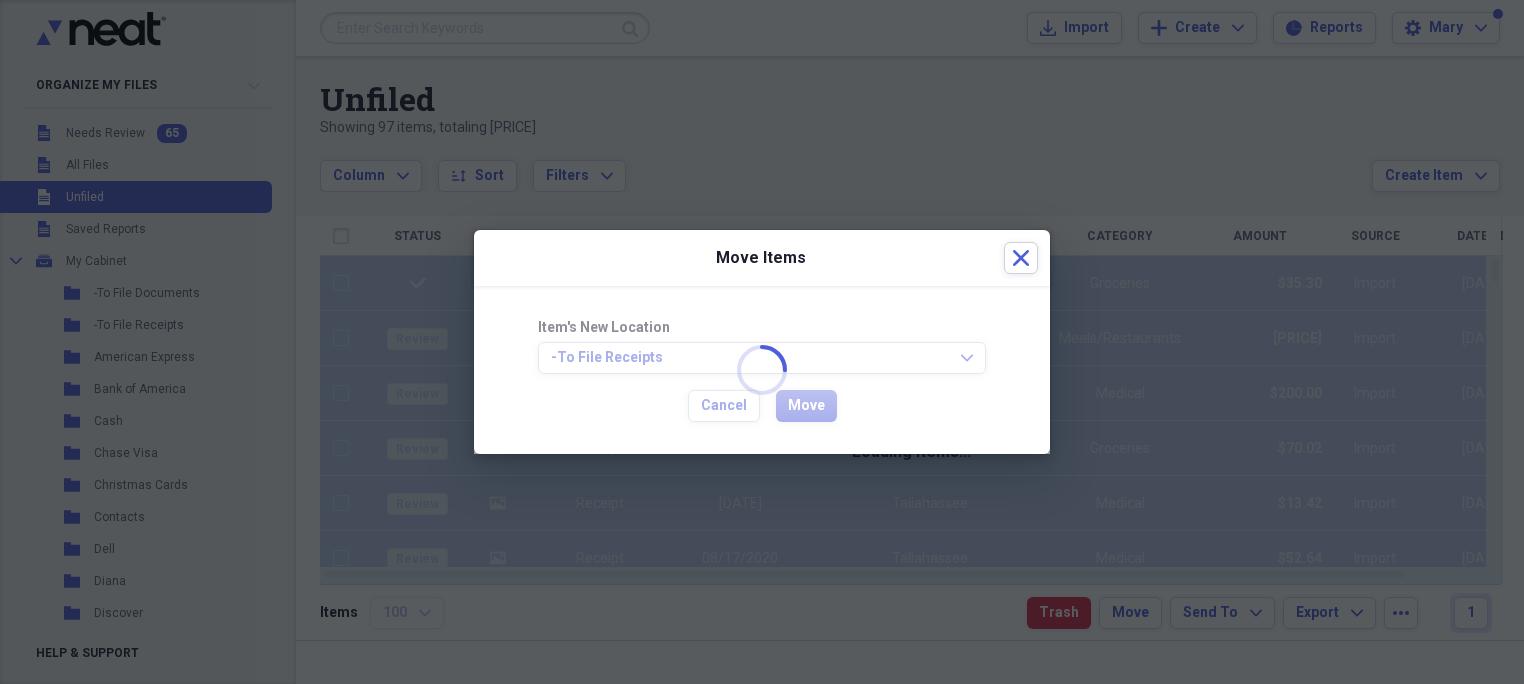 checkbox on "false" 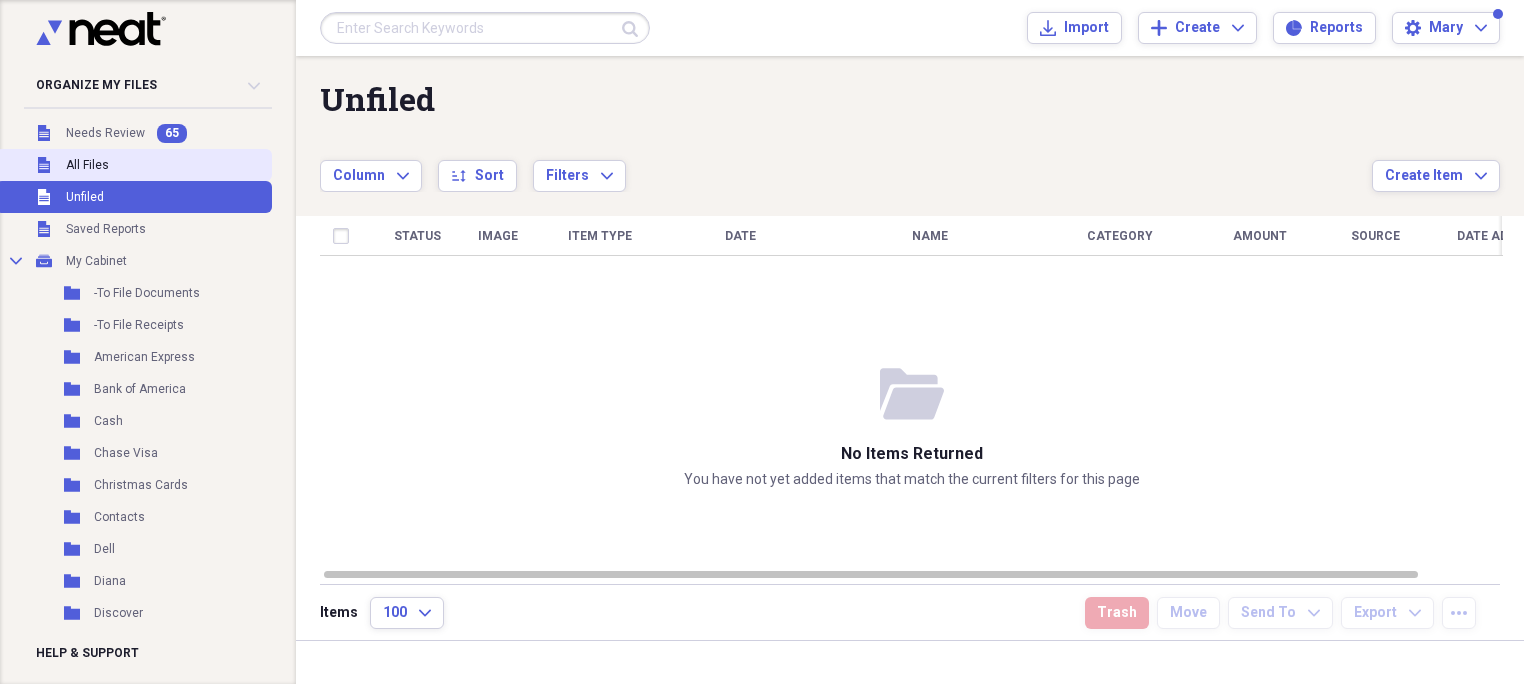 click on "All Files" at bounding box center [87, 165] 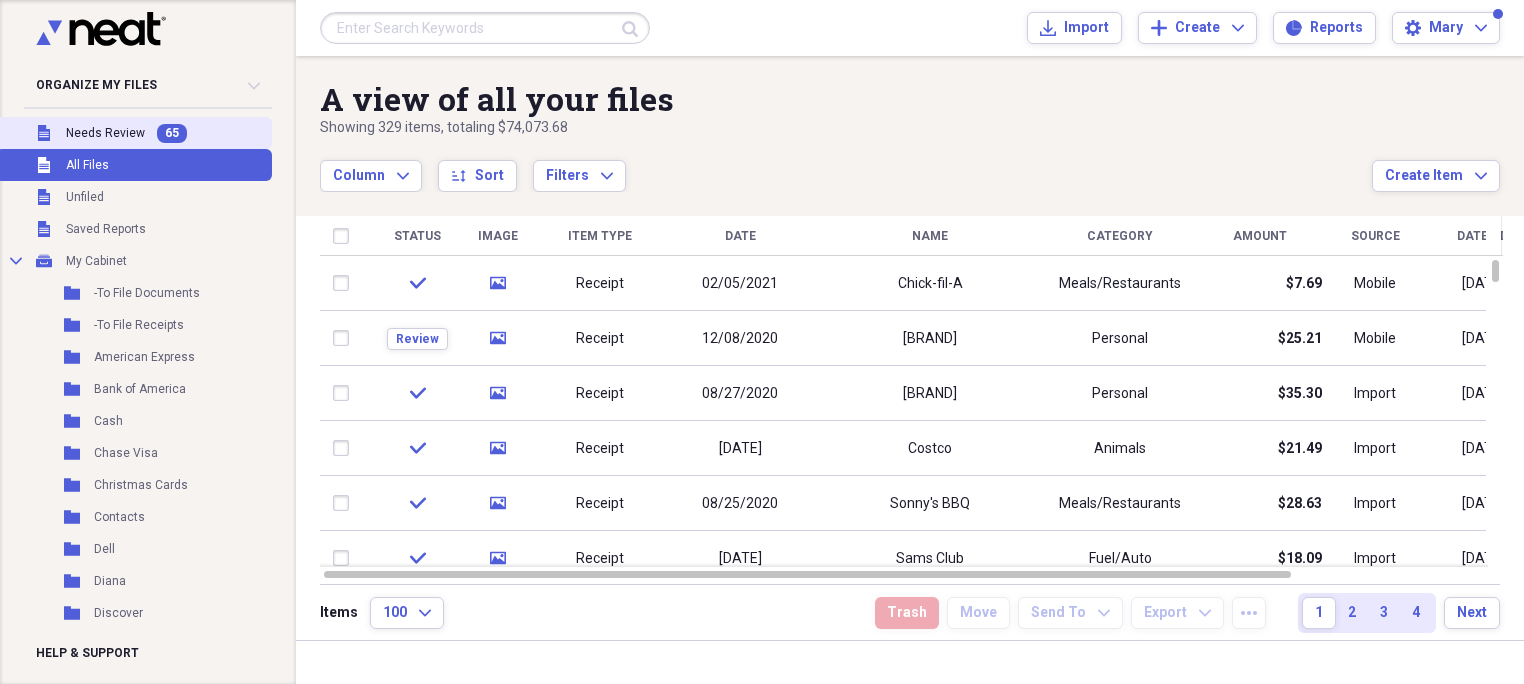 click on "Needs Review" at bounding box center [105, 133] 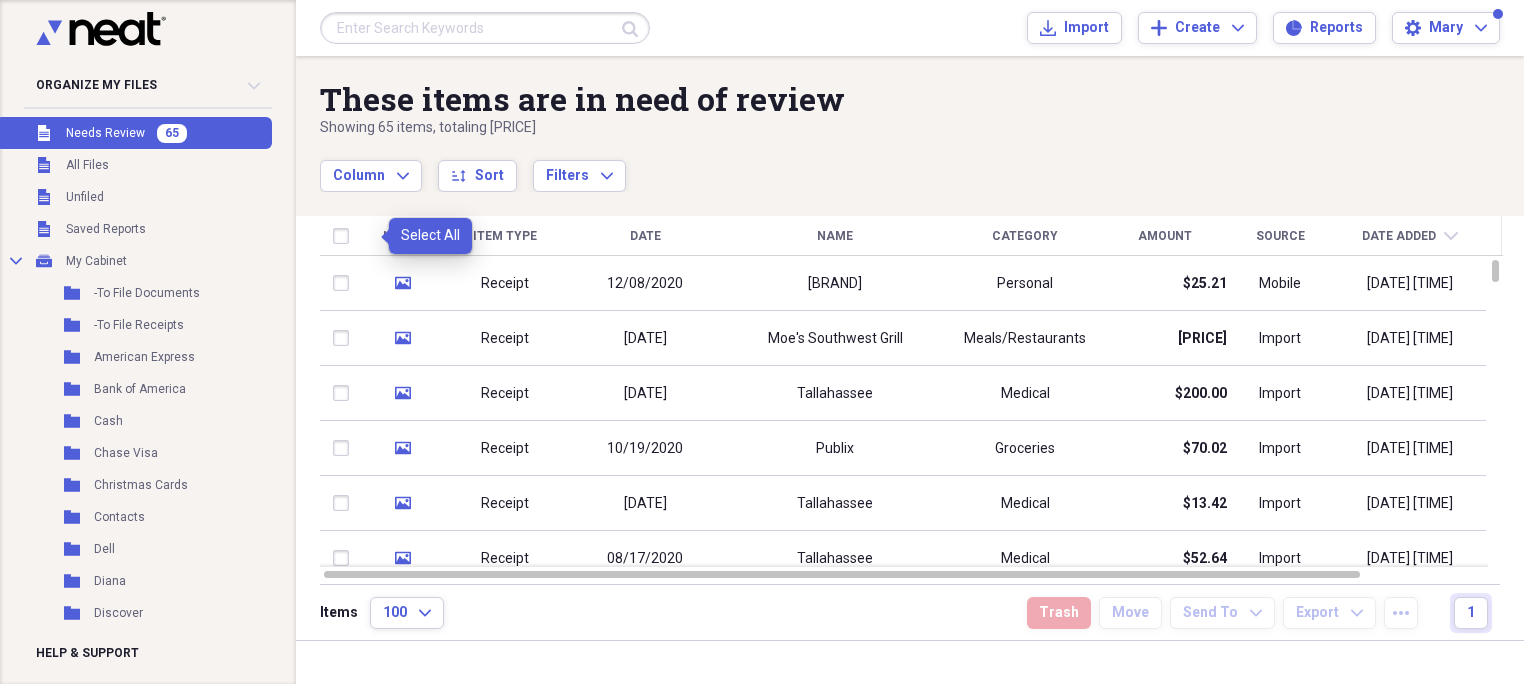 click at bounding box center [345, 236] 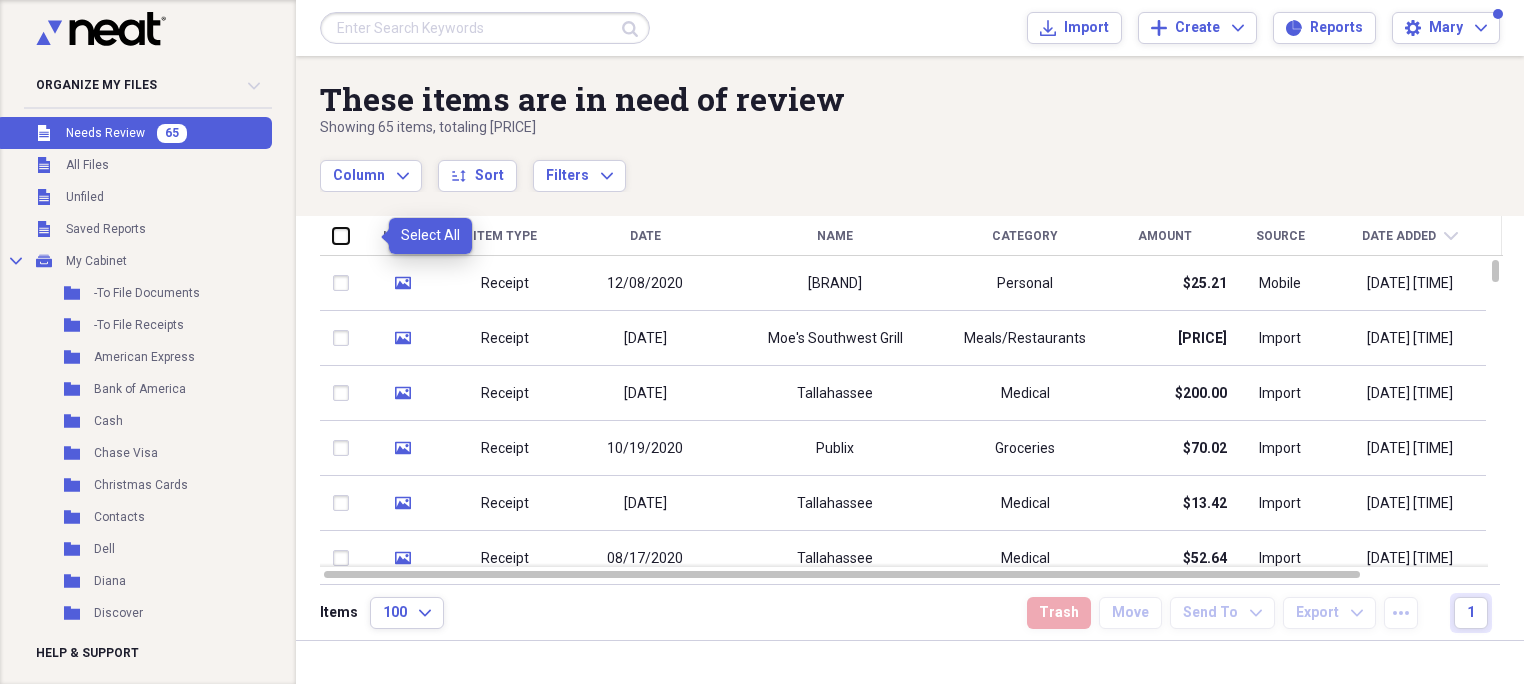 click at bounding box center [333, 235] 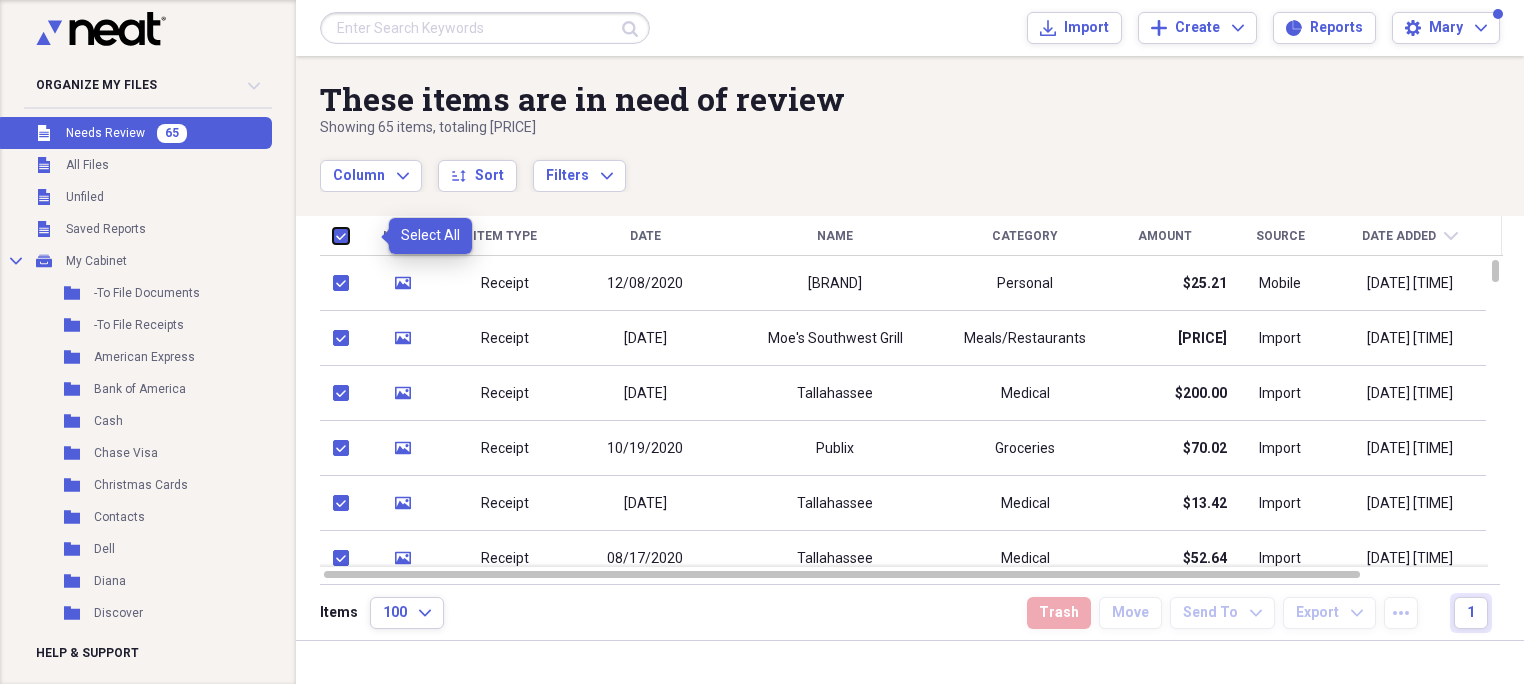 checkbox on "true" 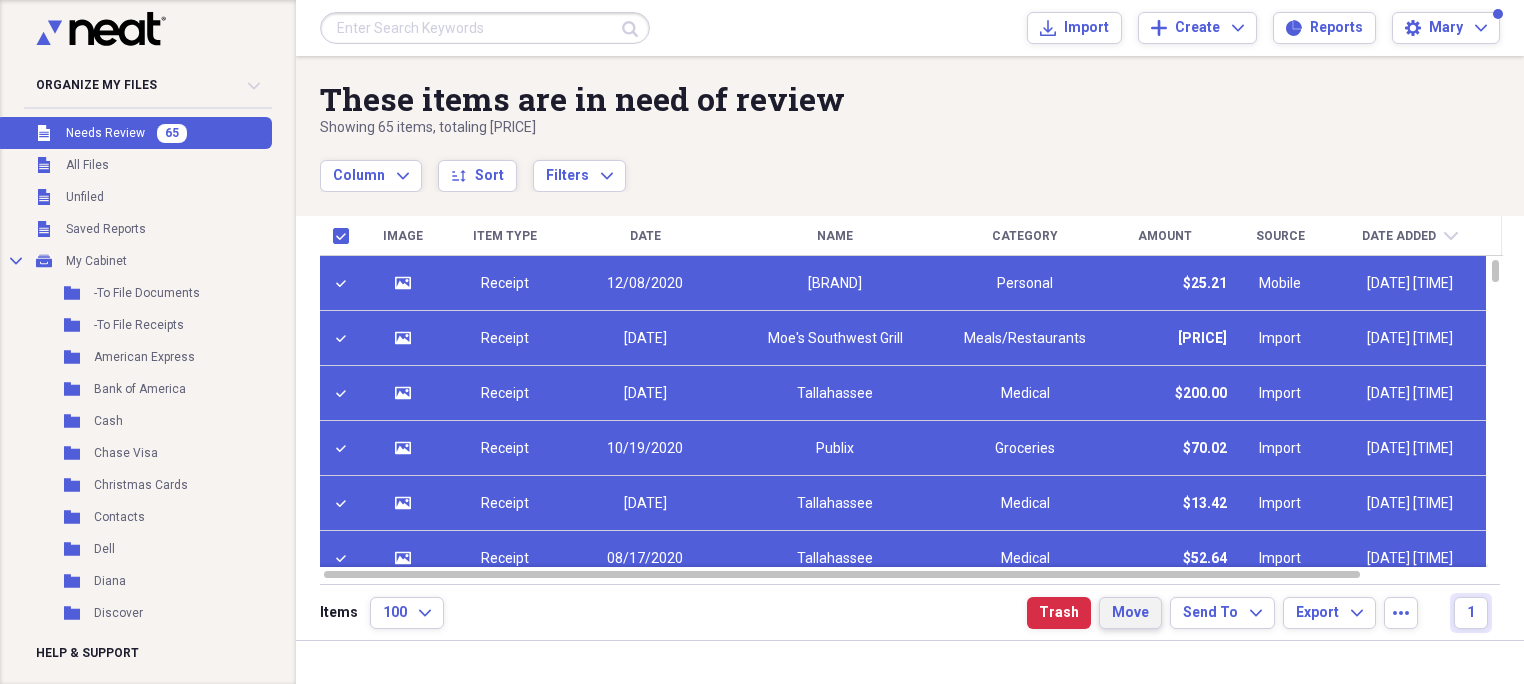 click on "Move" at bounding box center [1130, 613] 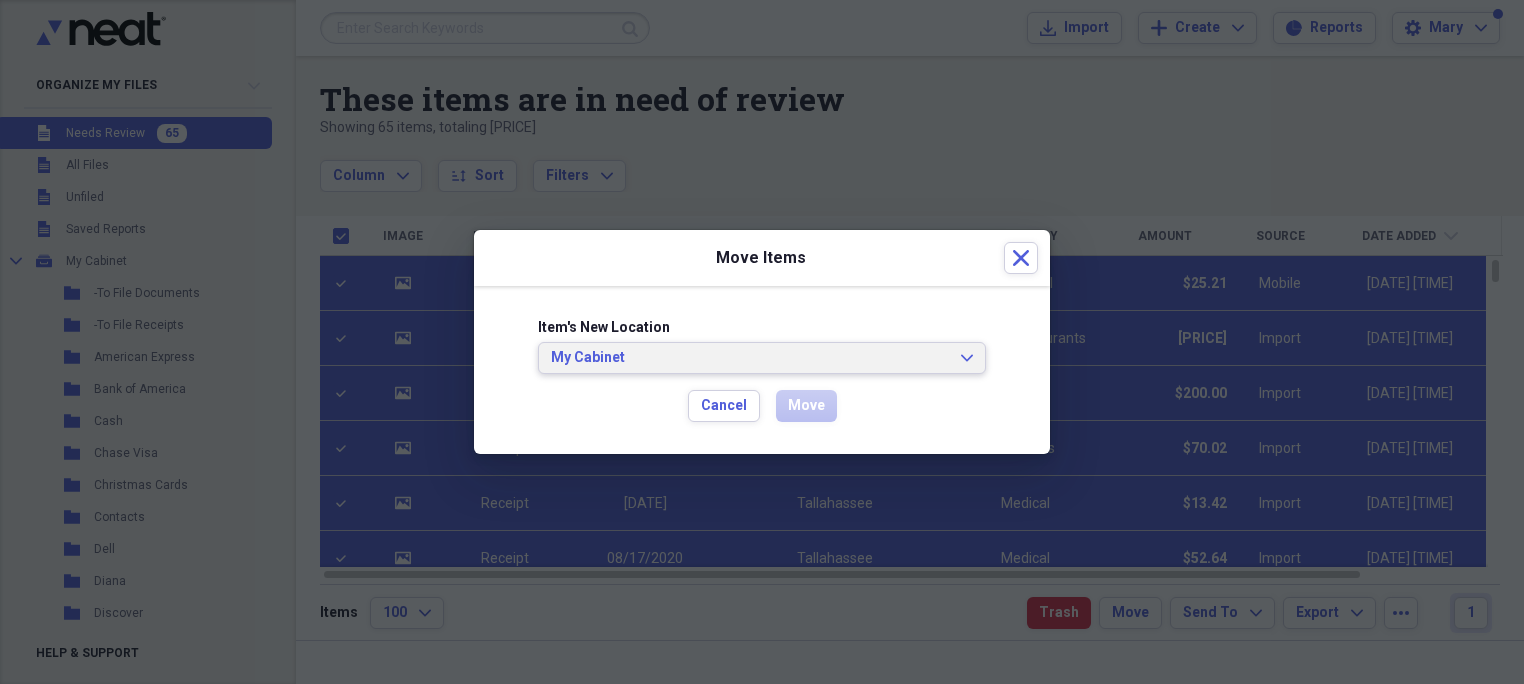 click 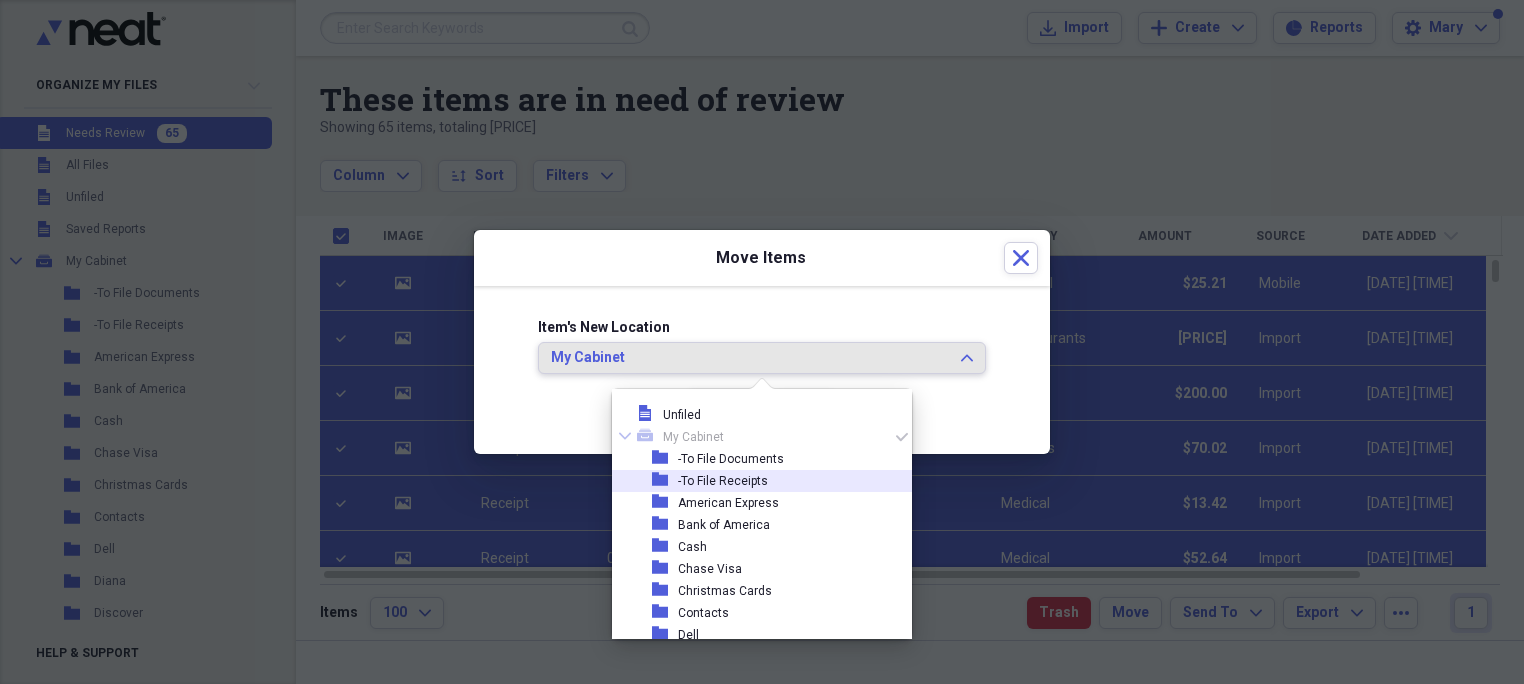 click on "-To File Receipts" at bounding box center [723, 481] 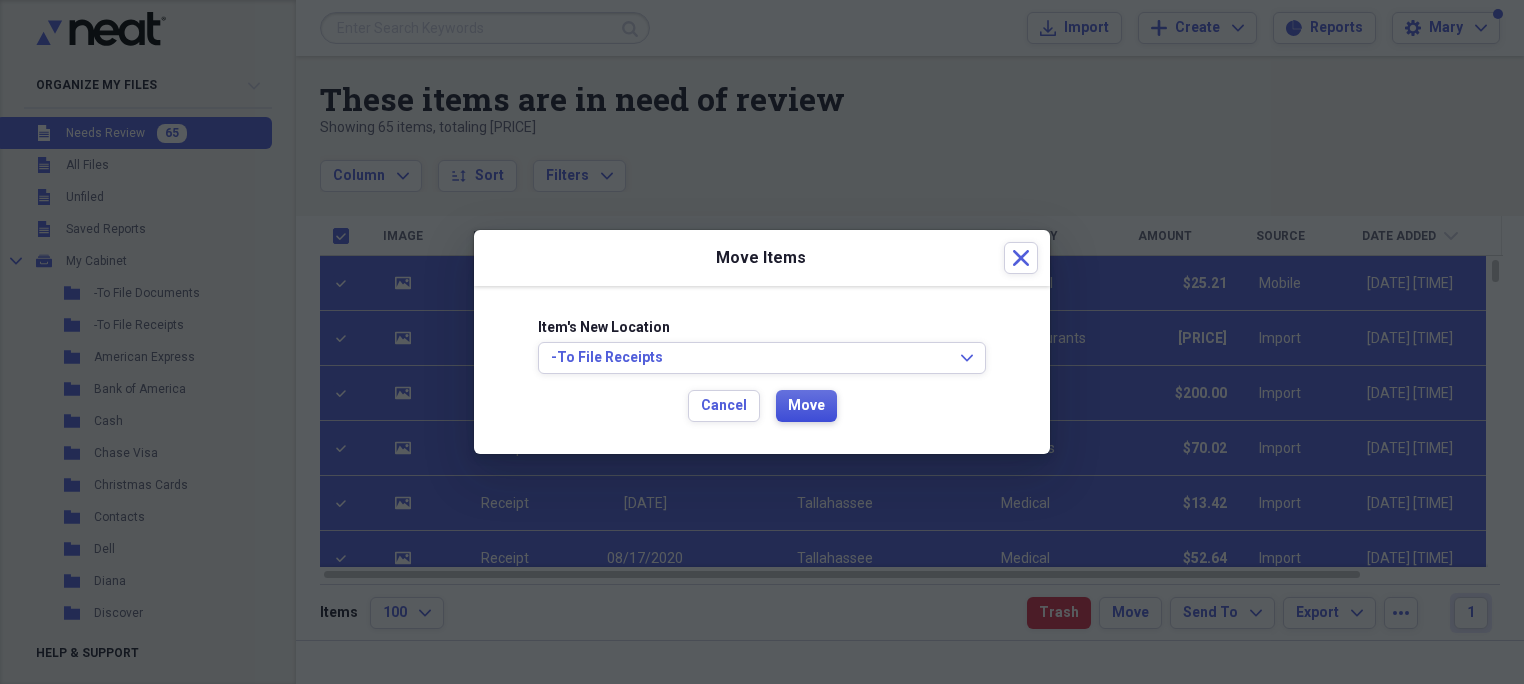 click on "Move" at bounding box center [806, 406] 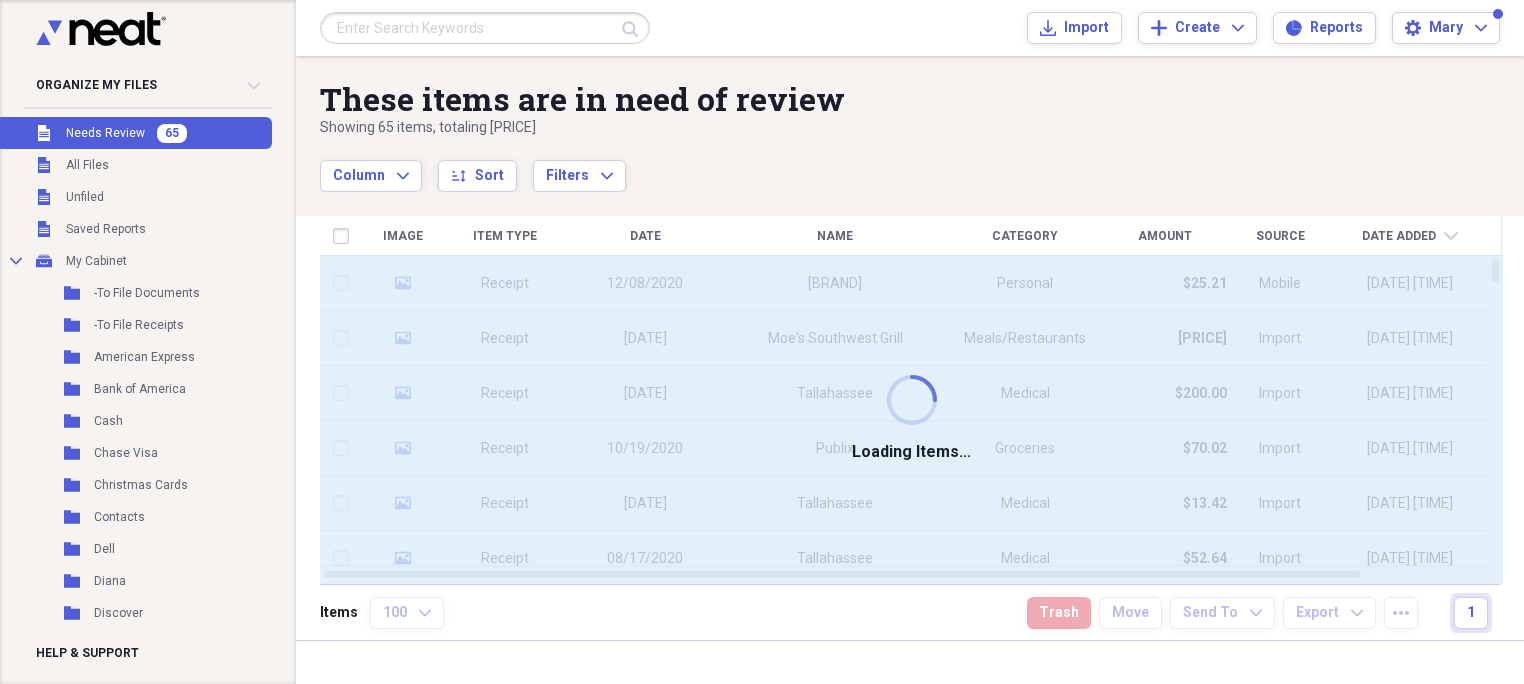 checkbox on "false" 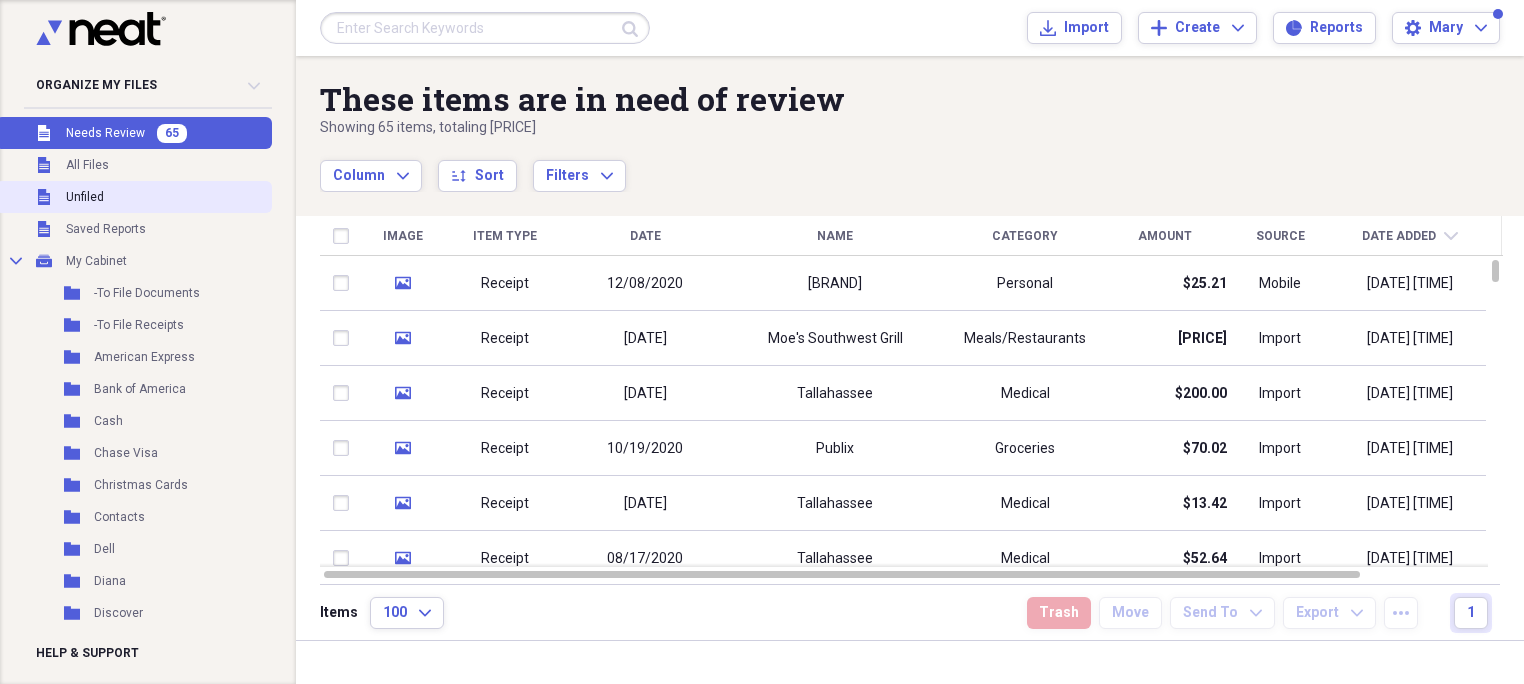 click on "Unfiled Unfiled" at bounding box center (134, 197) 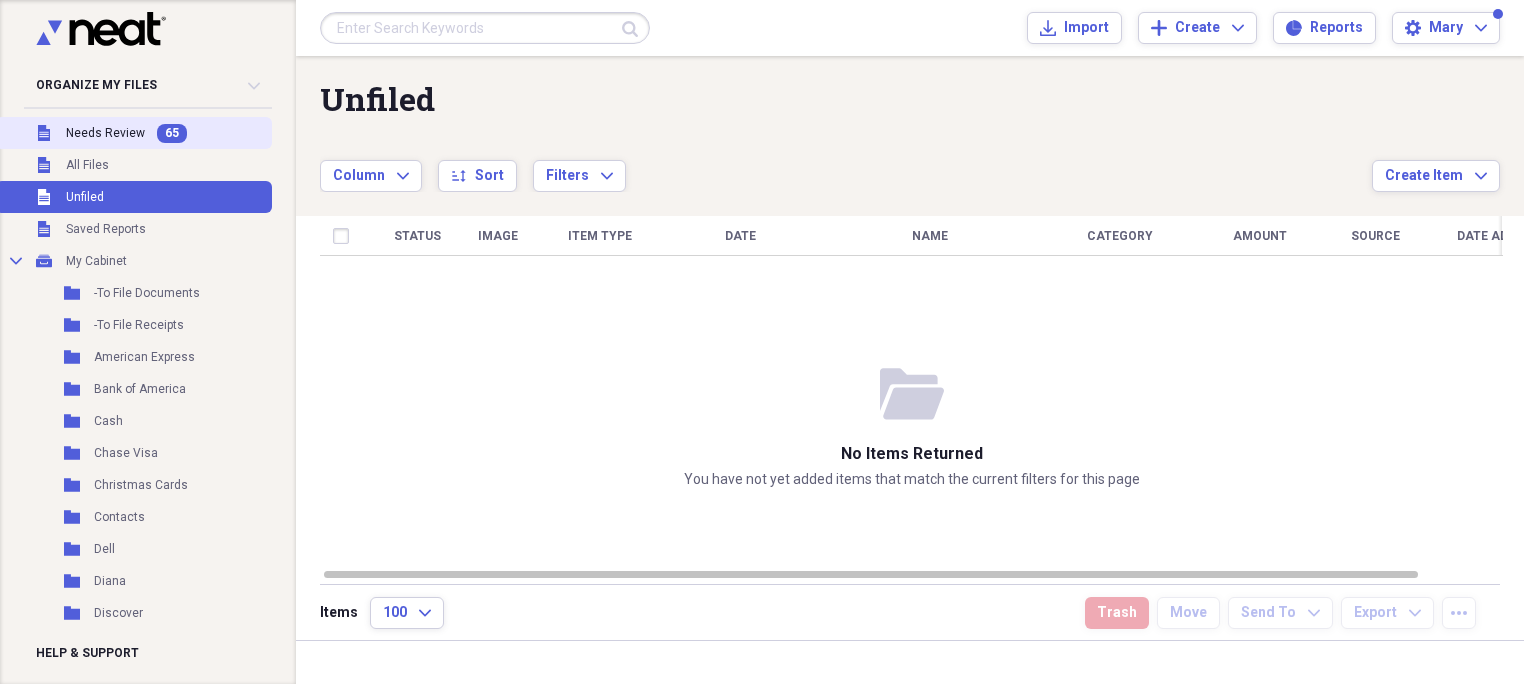 click on "Needs Review" at bounding box center [105, 133] 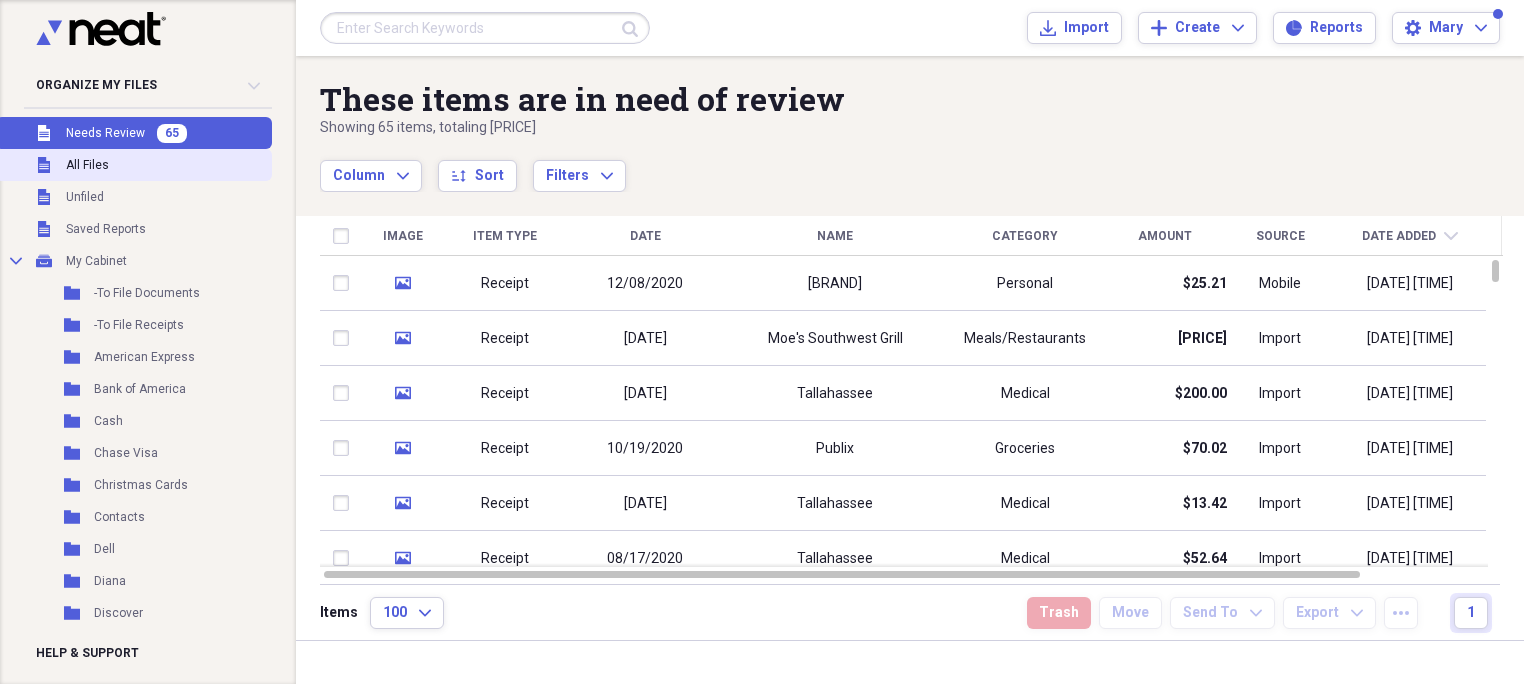 click on "Unfiled All Files" at bounding box center (134, 165) 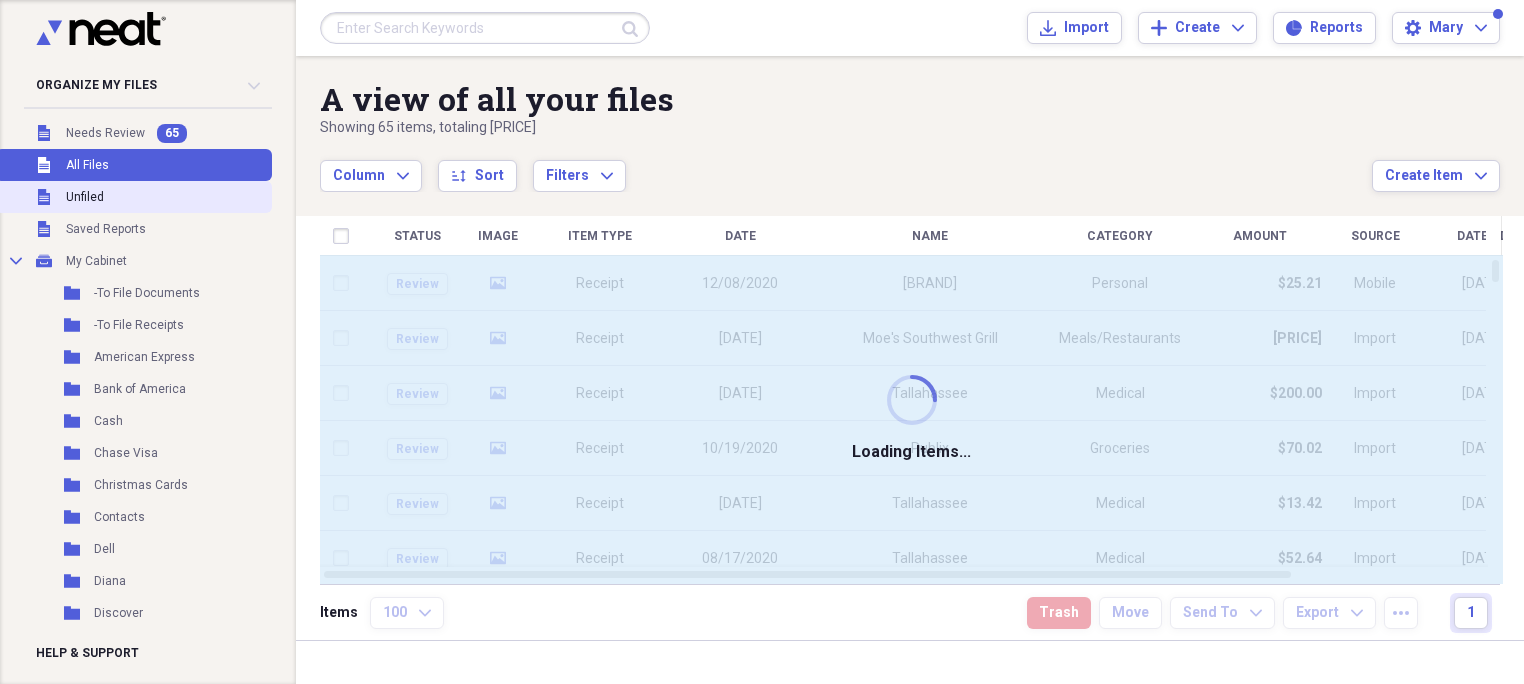 click on "Unfiled" at bounding box center (85, 197) 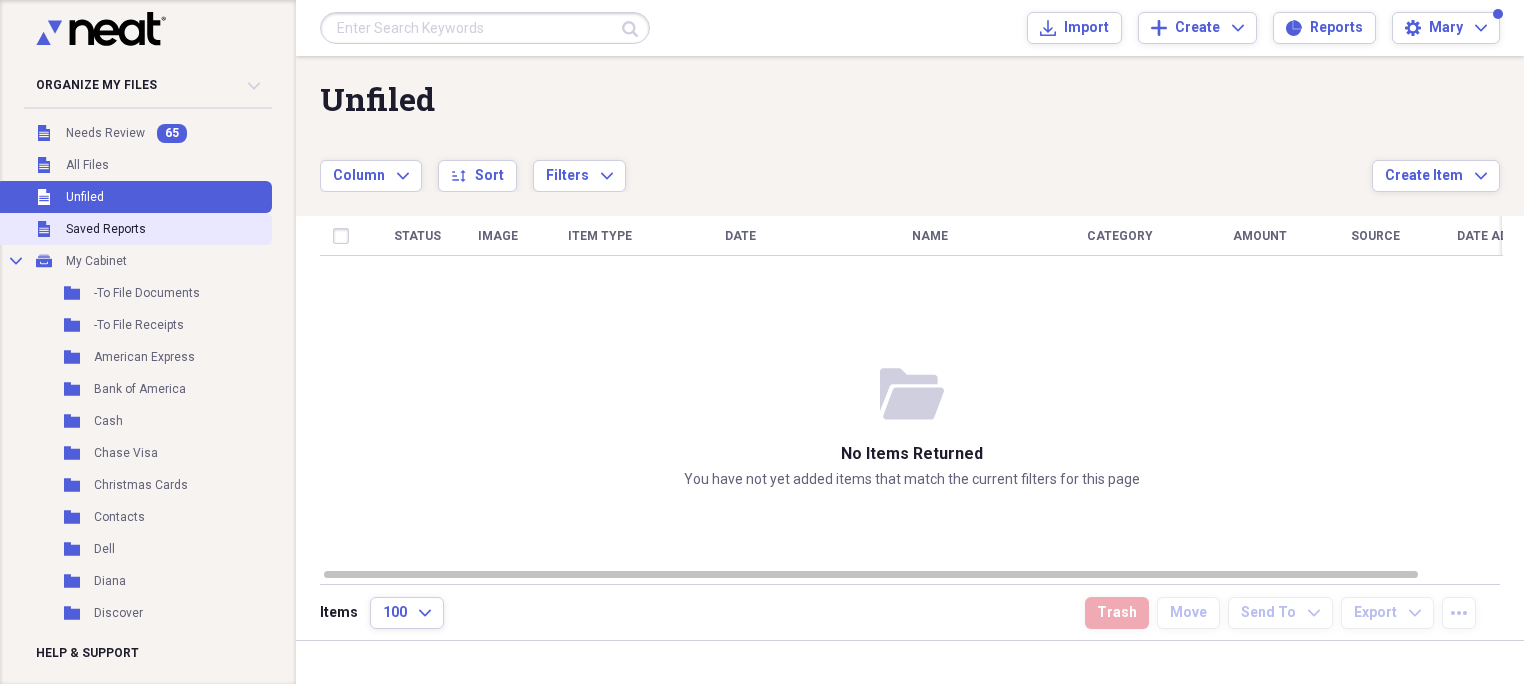 click on "Saved Reports" at bounding box center [106, 229] 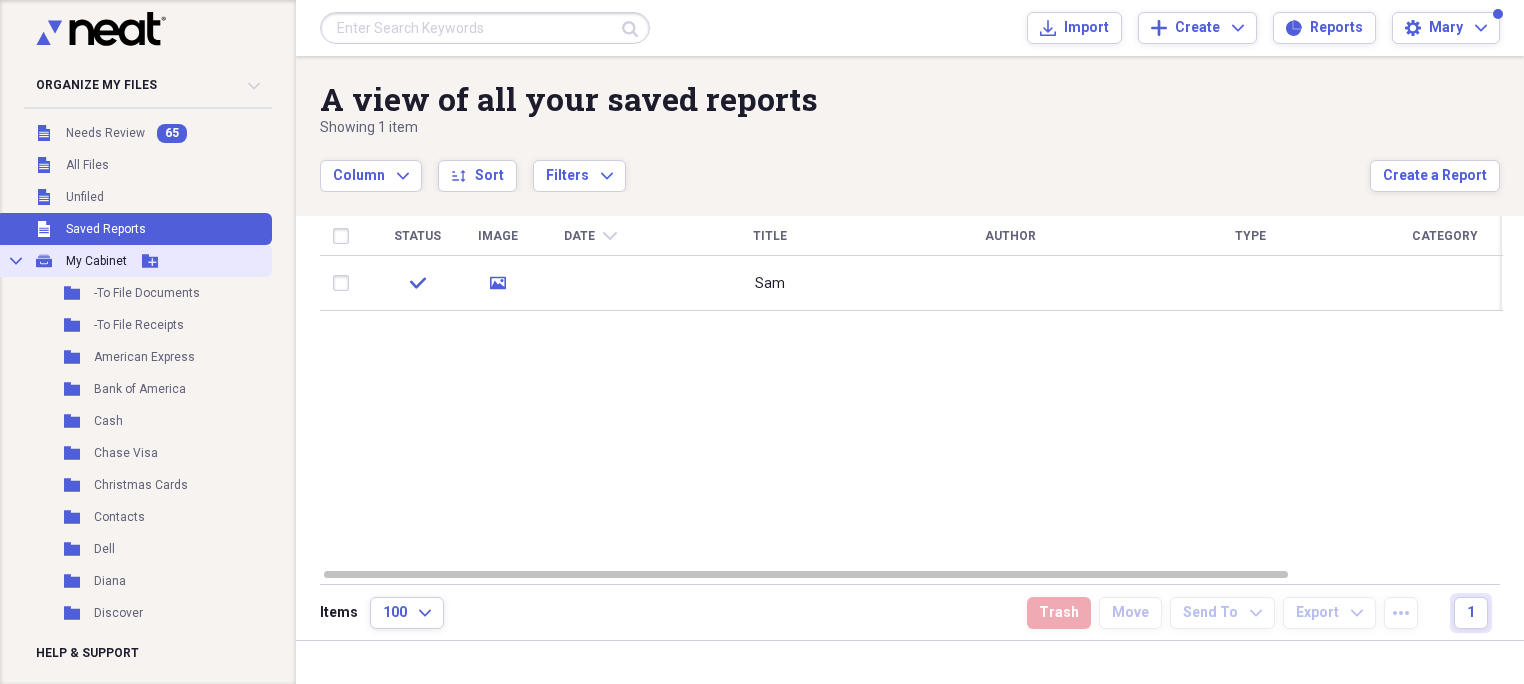 click on "My Cabinet" at bounding box center [96, 261] 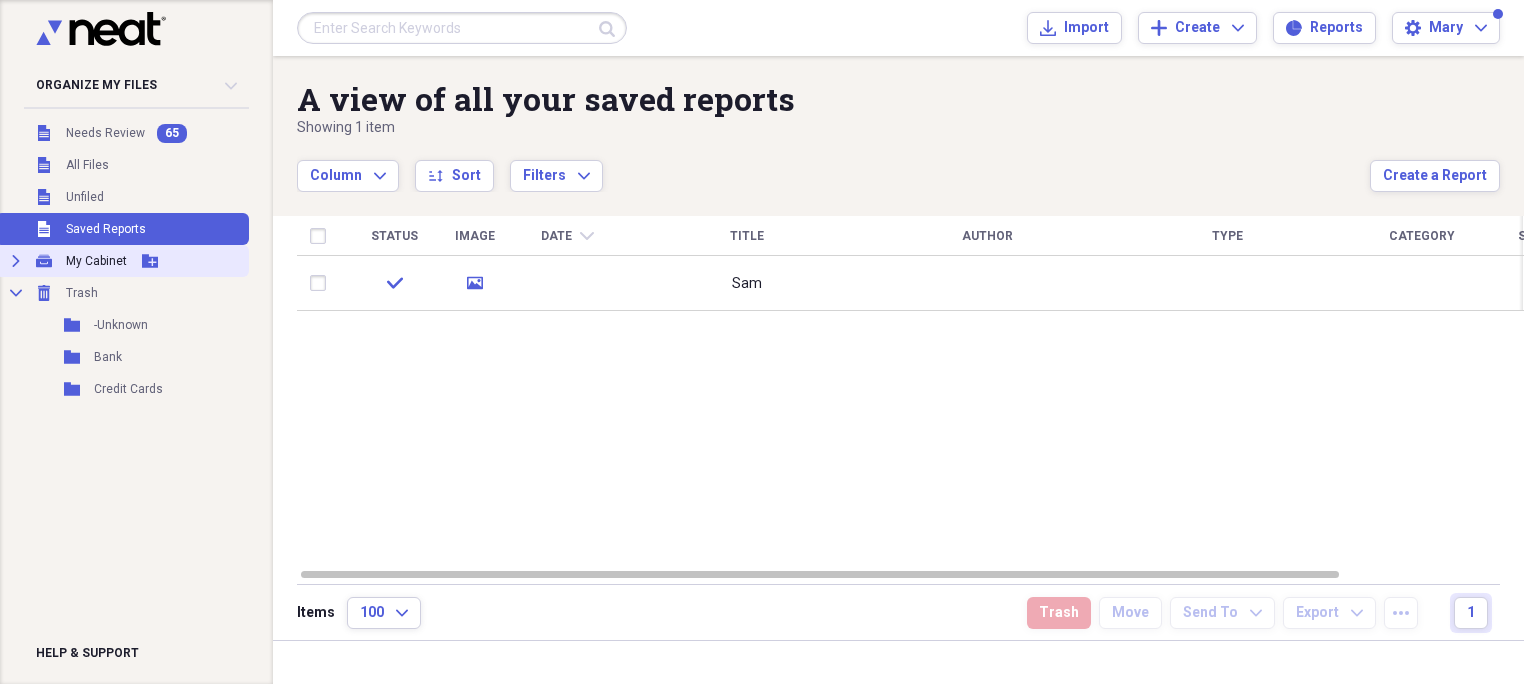 click on "Expand My Cabinet My Cabinet Add Folder" at bounding box center [122, 261] 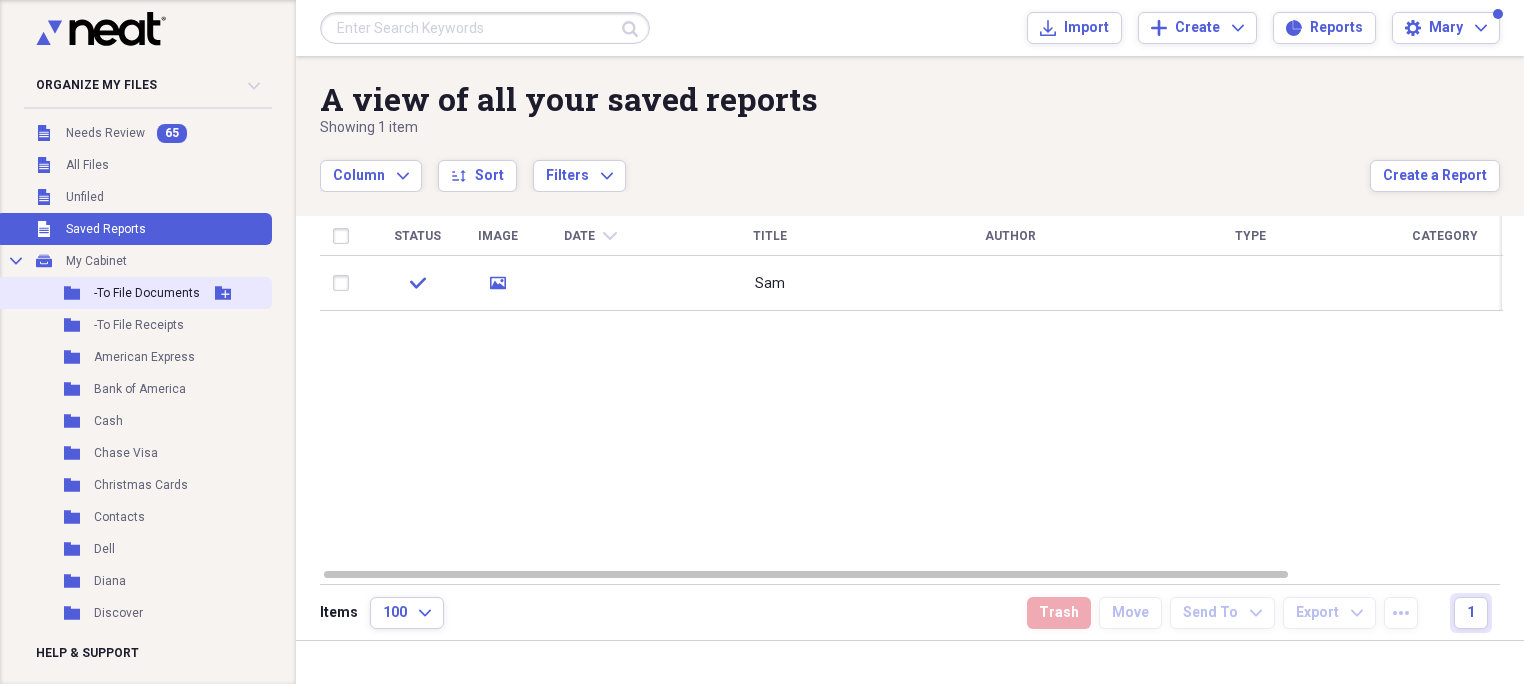 click on "-To File Documents" at bounding box center (147, 293) 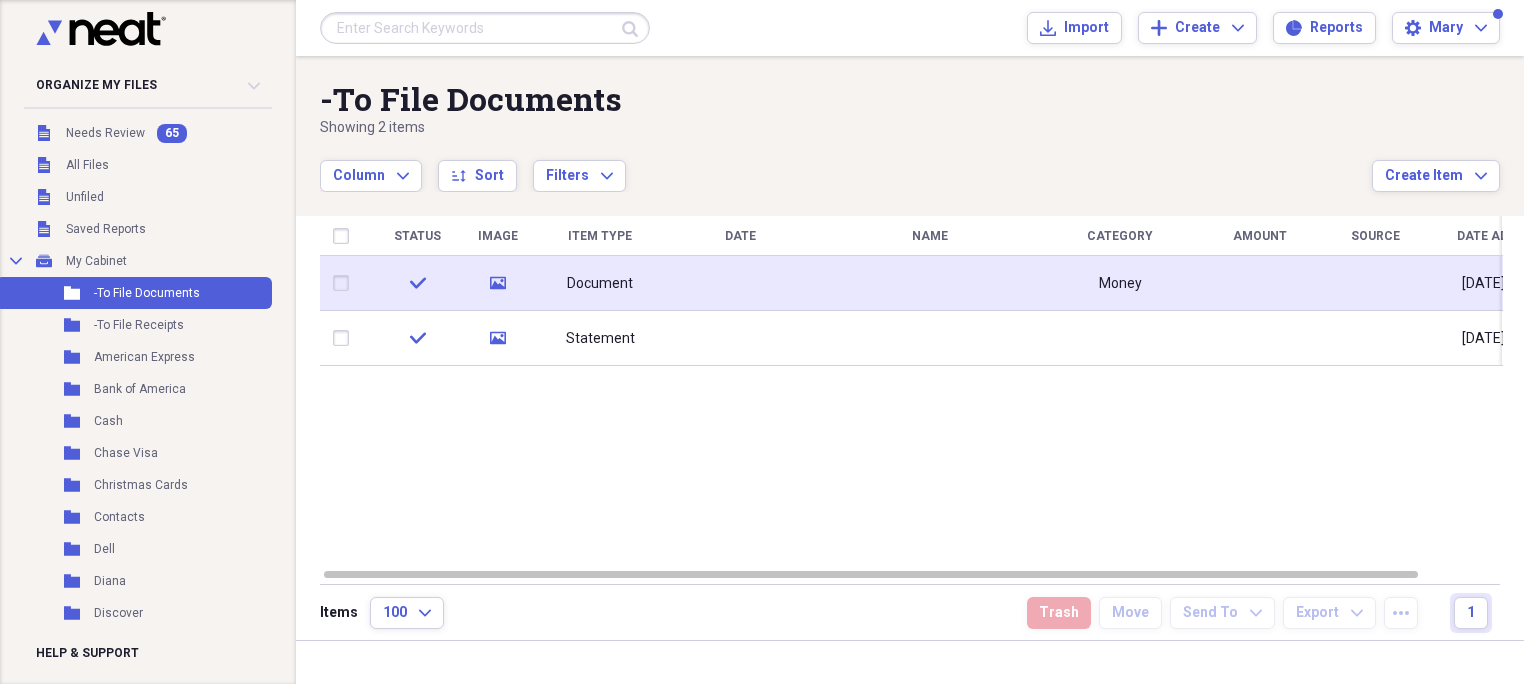 click on "Document" at bounding box center (600, 284) 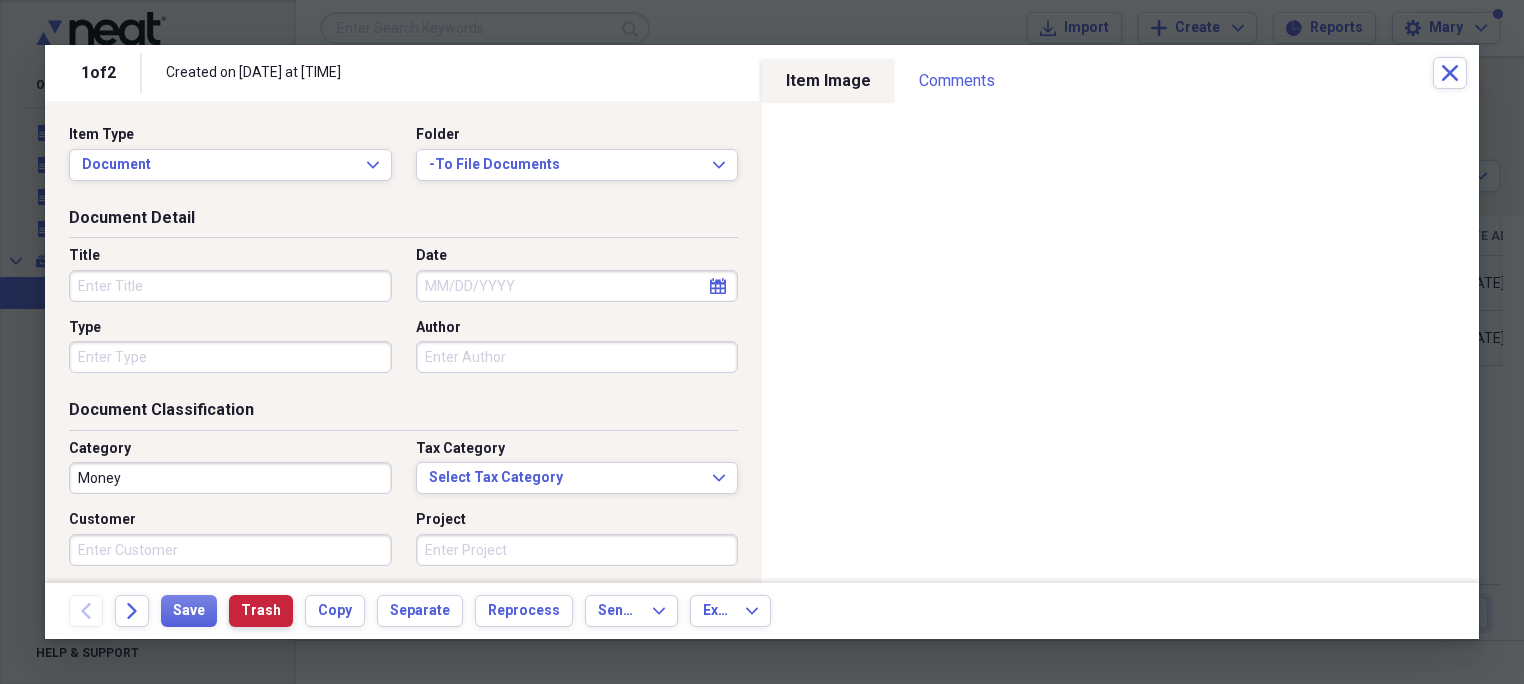 click on "Trash" at bounding box center (261, 611) 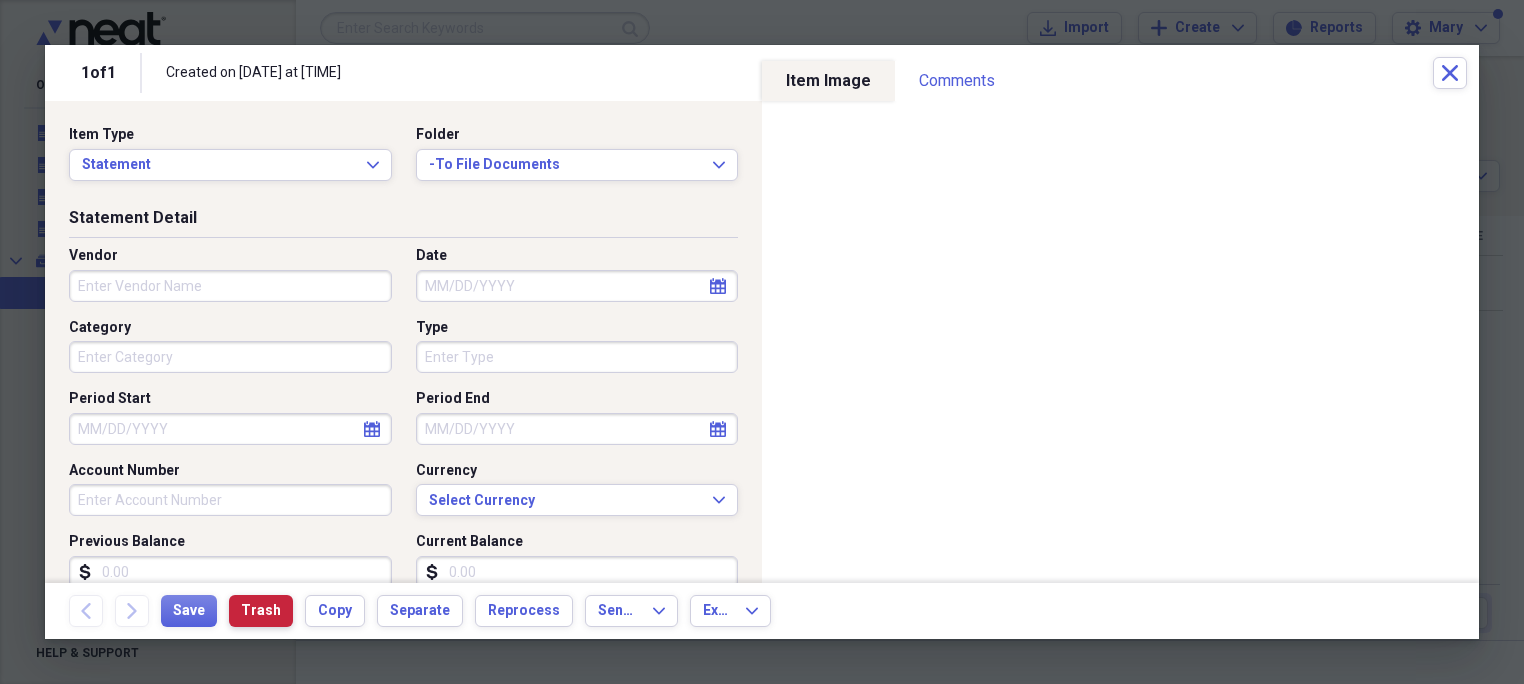 click on "Trash" at bounding box center (261, 611) 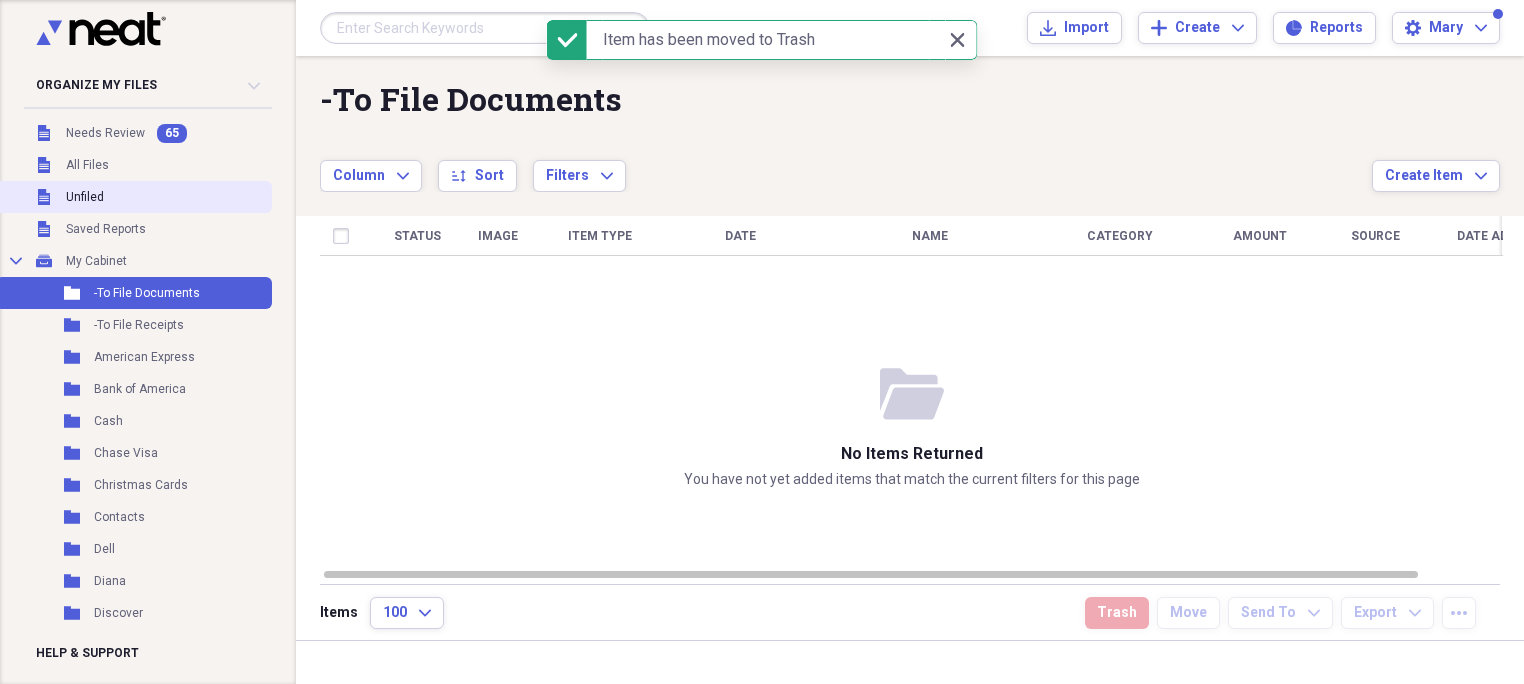 click on "Unfiled Unfiled" at bounding box center [134, 197] 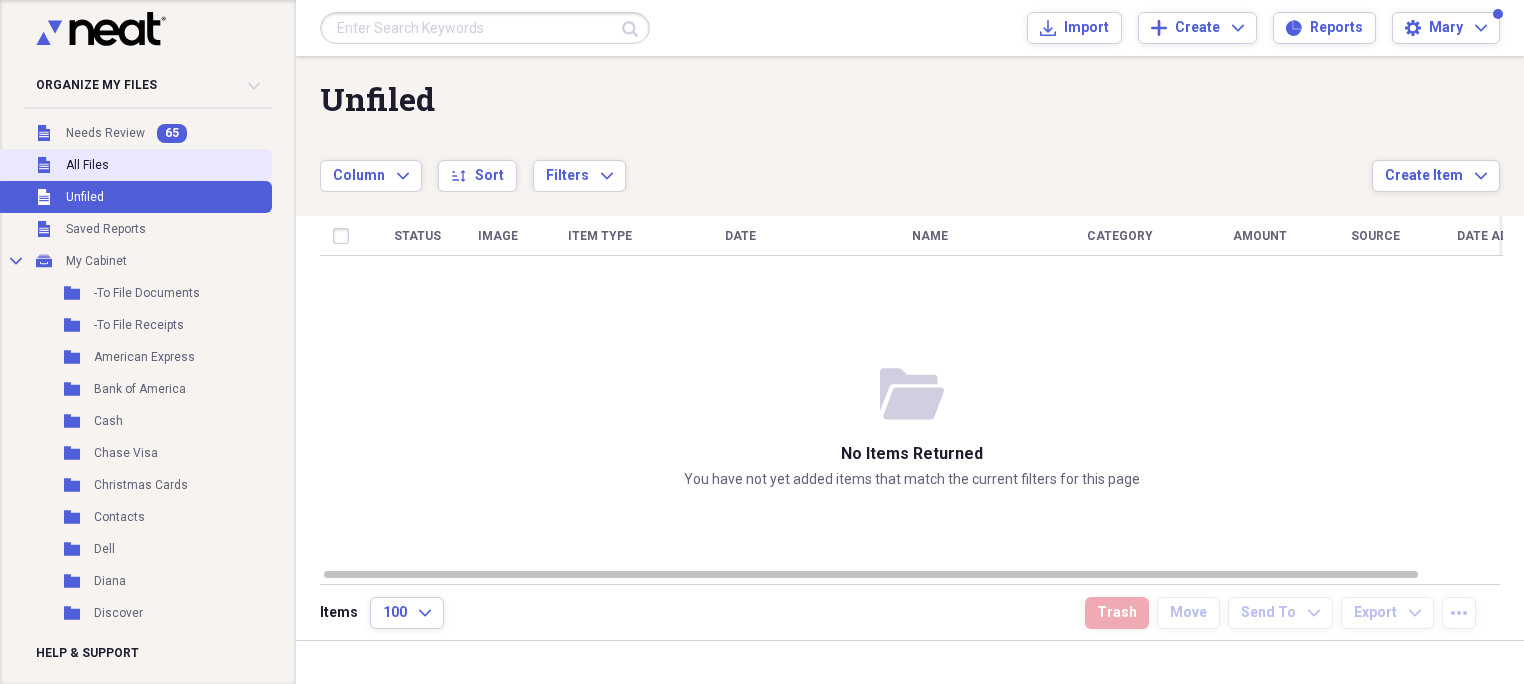 click on "All Files" at bounding box center (87, 165) 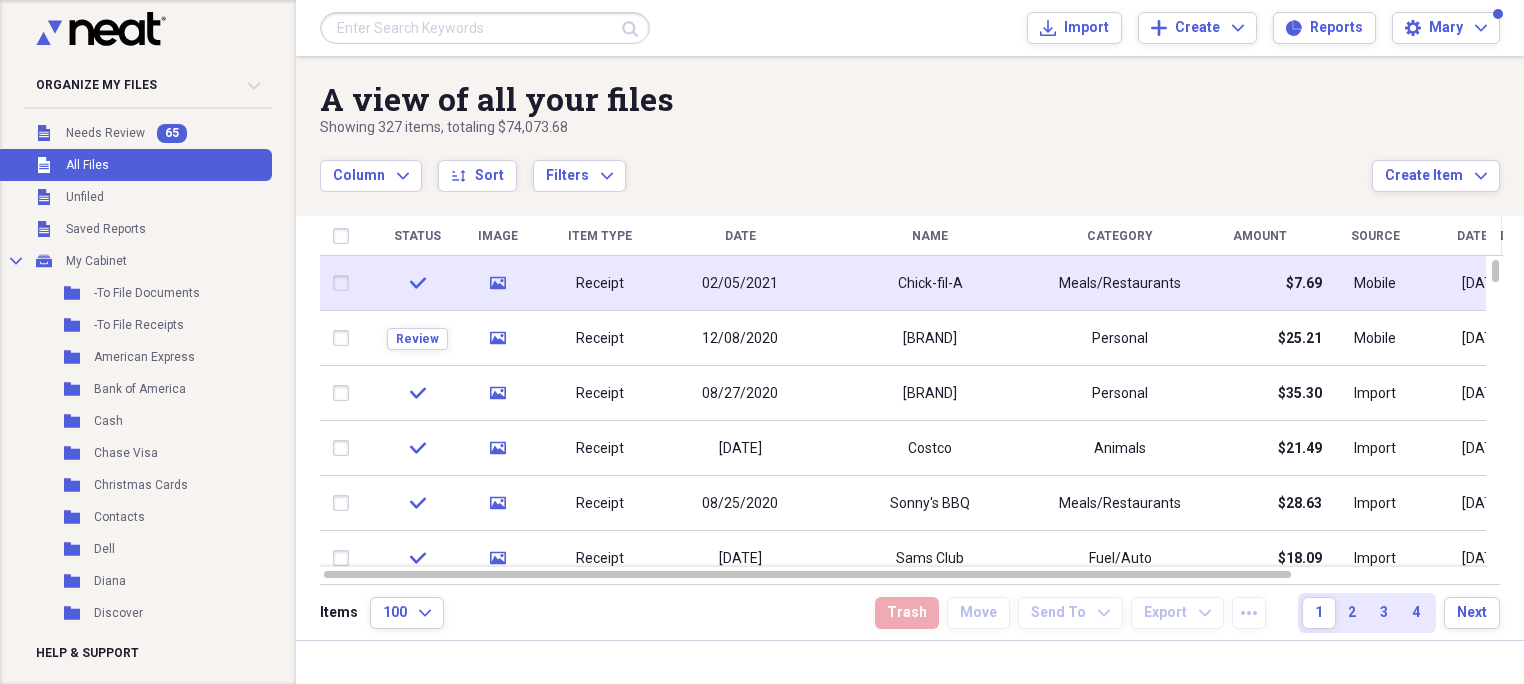 click on "Receipt" at bounding box center (600, 284) 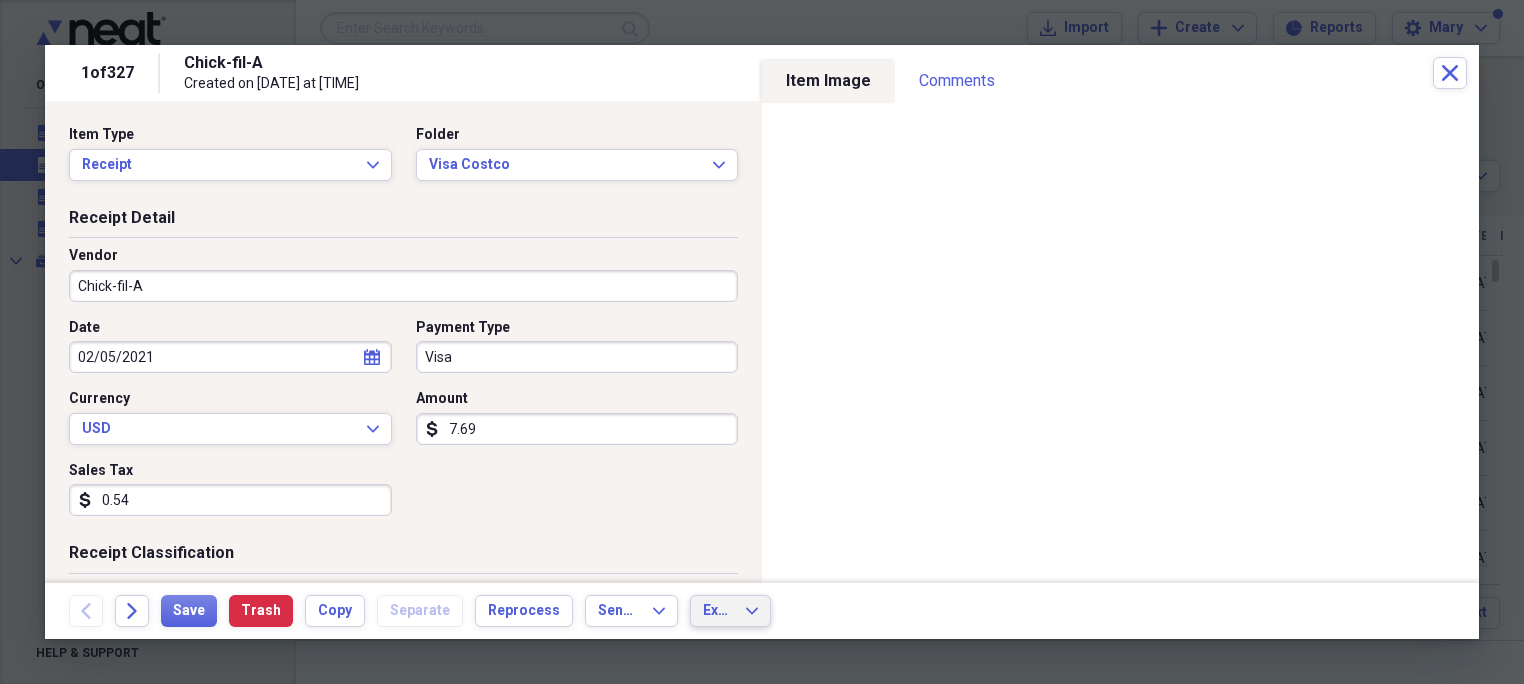 click on "Expand" 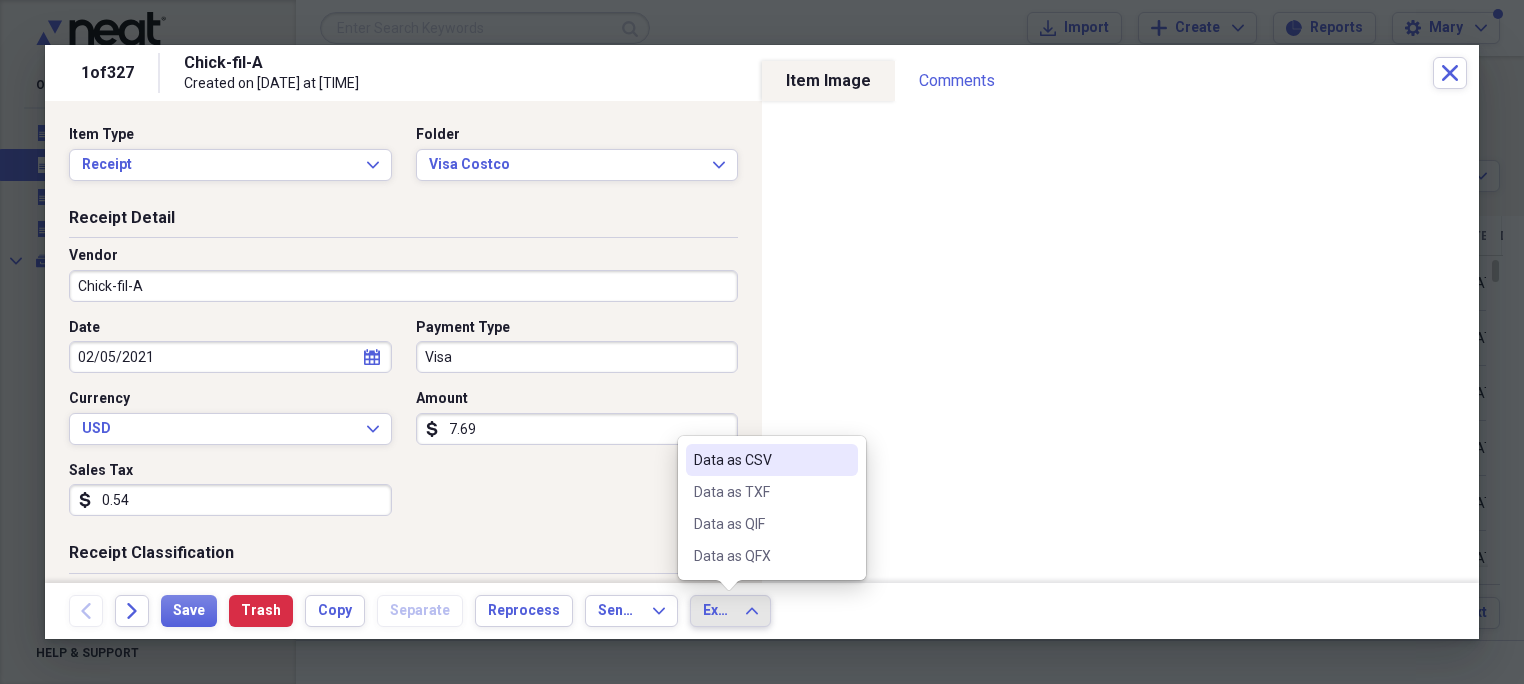 click on "Back Forward Save Trash Copy Separate Reprocess Send To Expand Export Expand" at bounding box center (762, 611) 